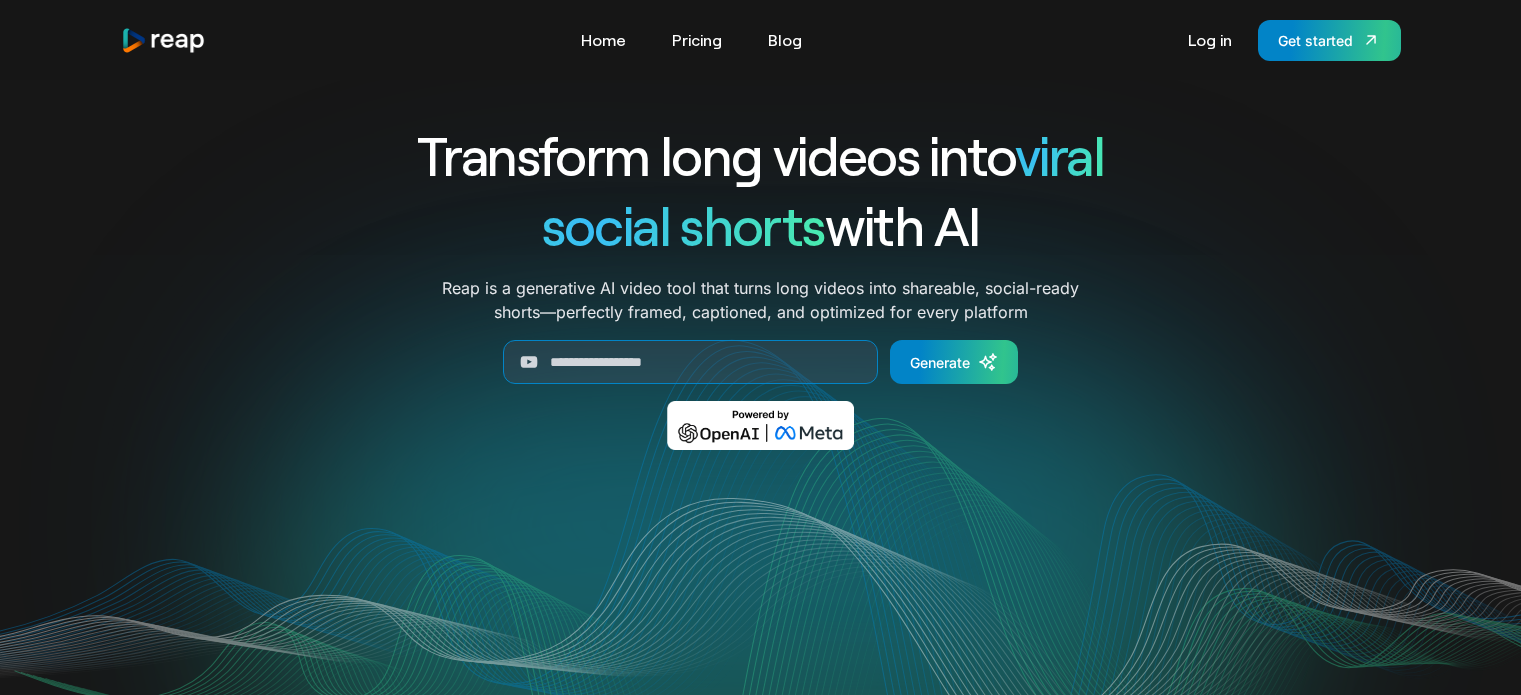 scroll, scrollTop: 0, scrollLeft: 0, axis: both 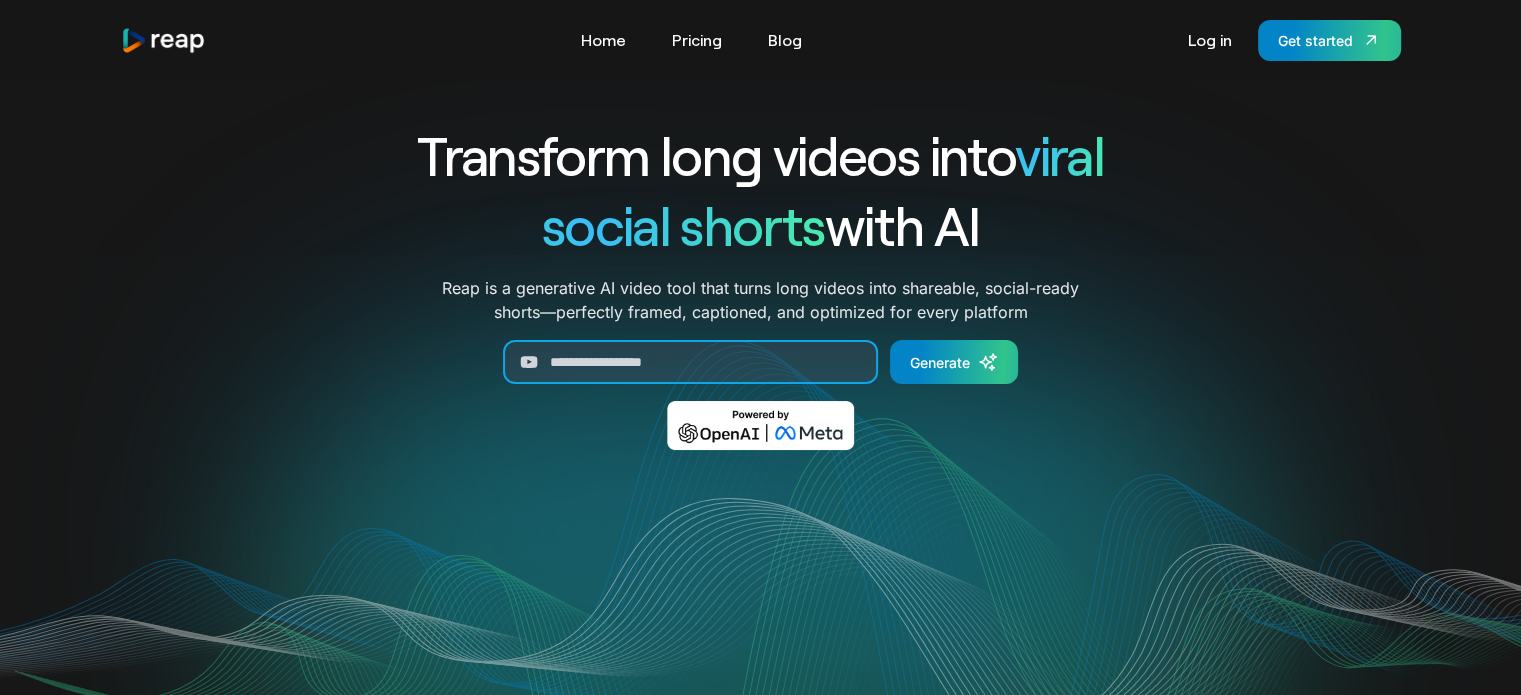 click at bounding box center (690, 362) 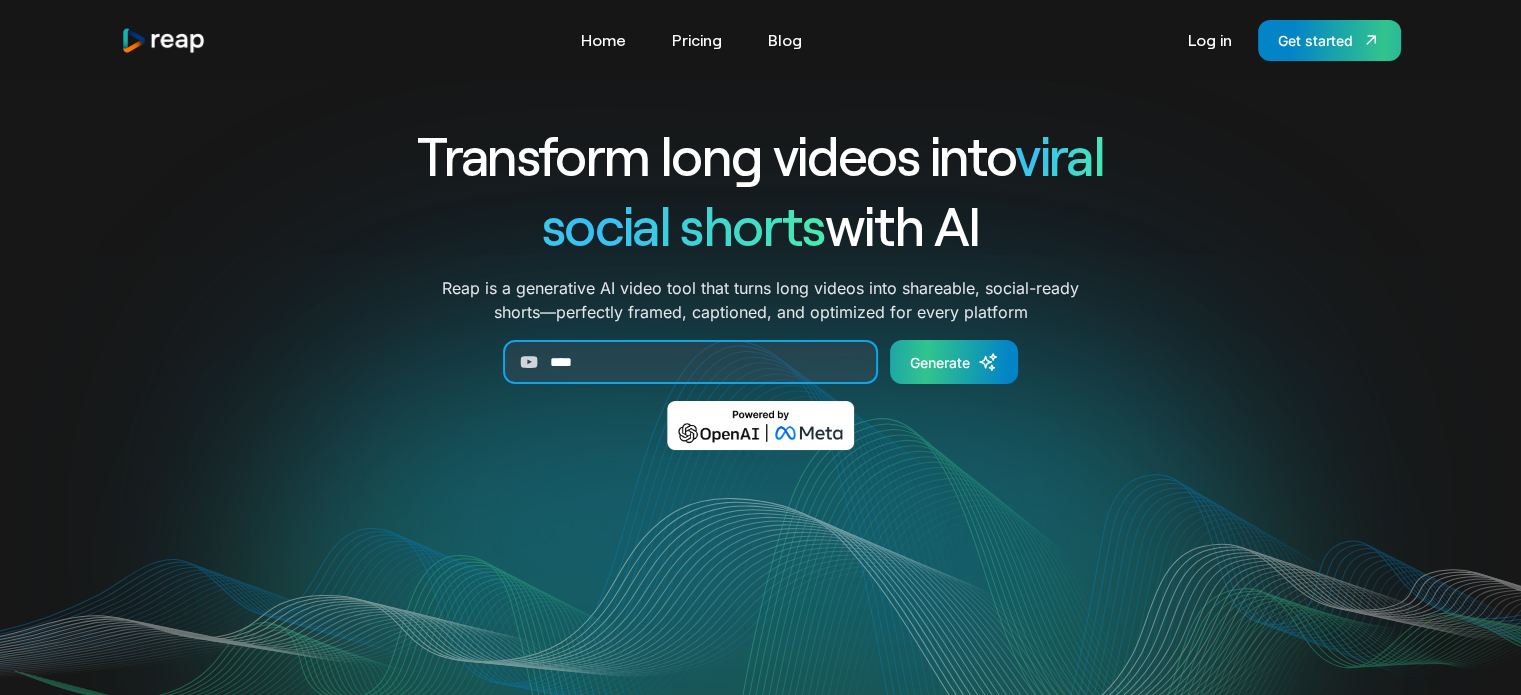 type on "****" 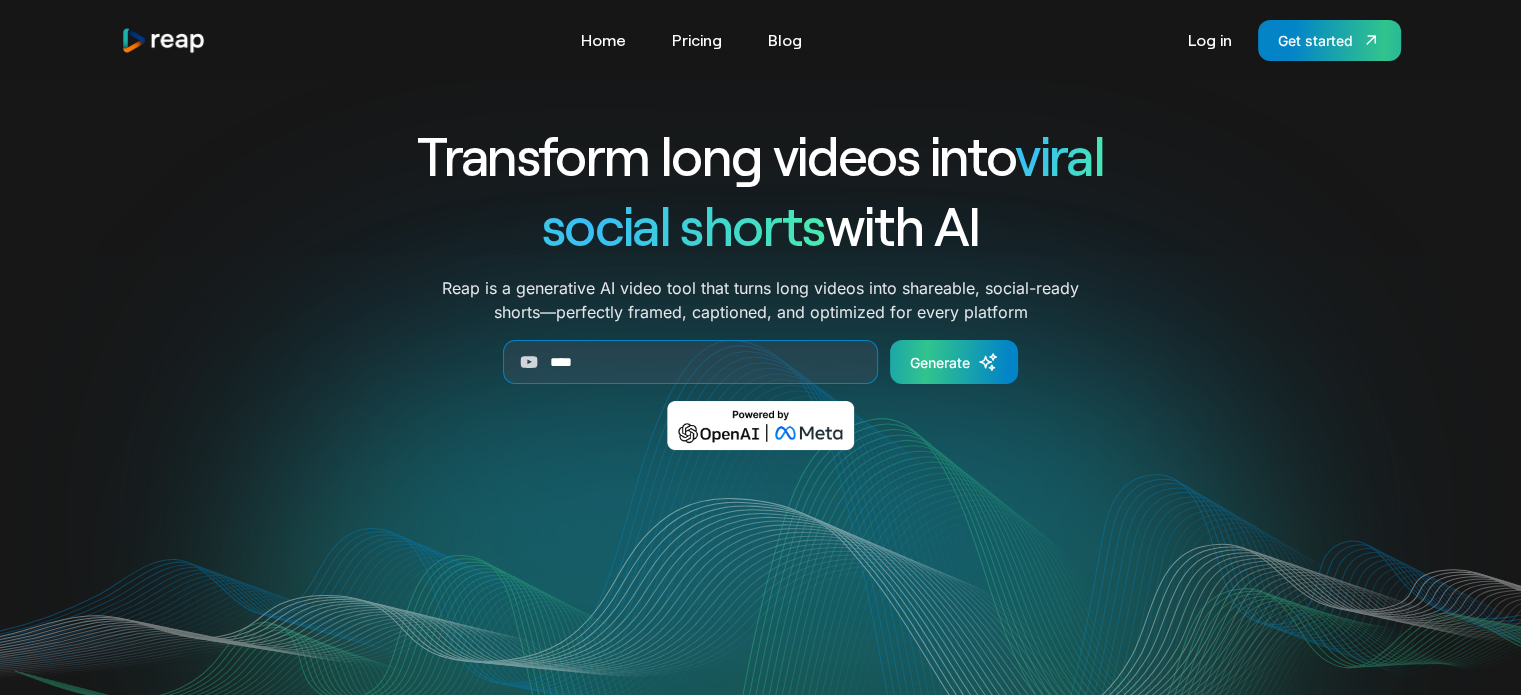 click on "Generate" at bounding box center (940, 362) 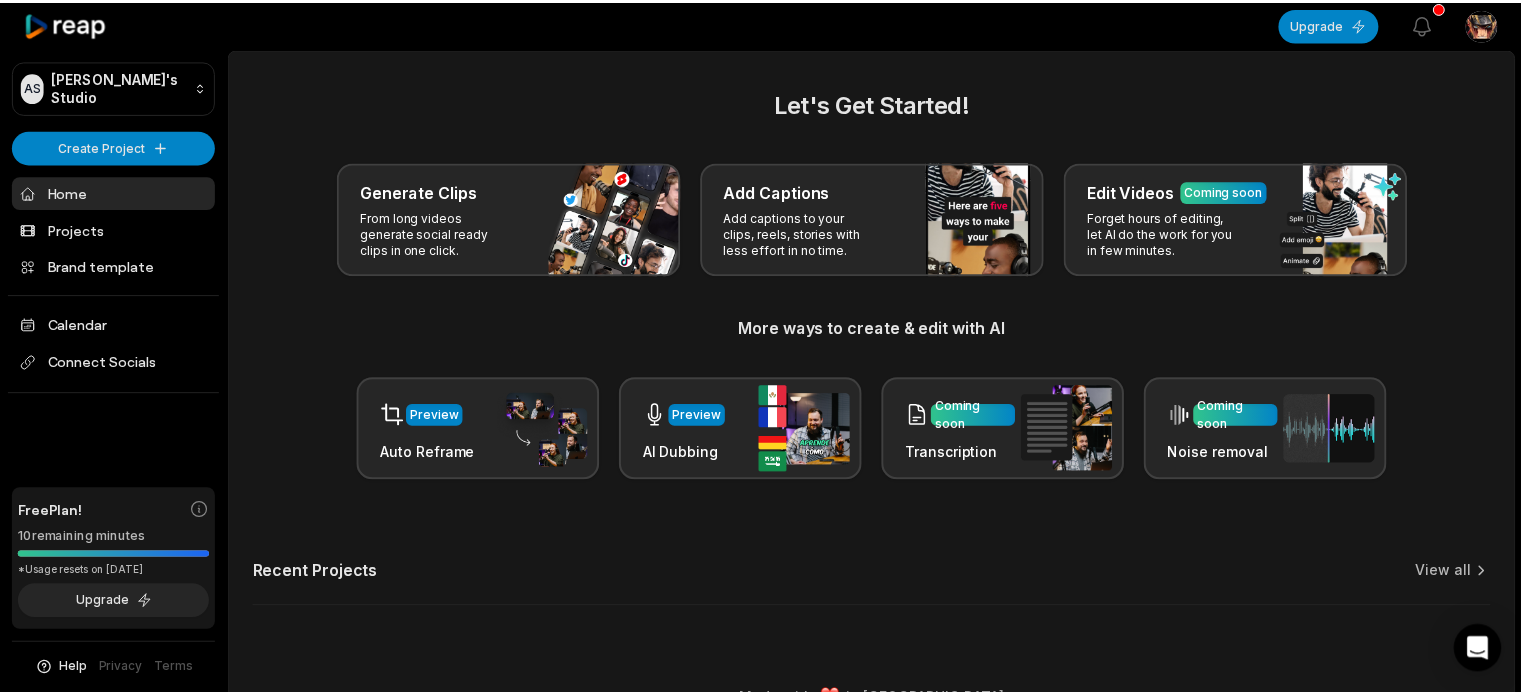 scroll, scrollTop: 0, scrollLeft: 0, axis: both 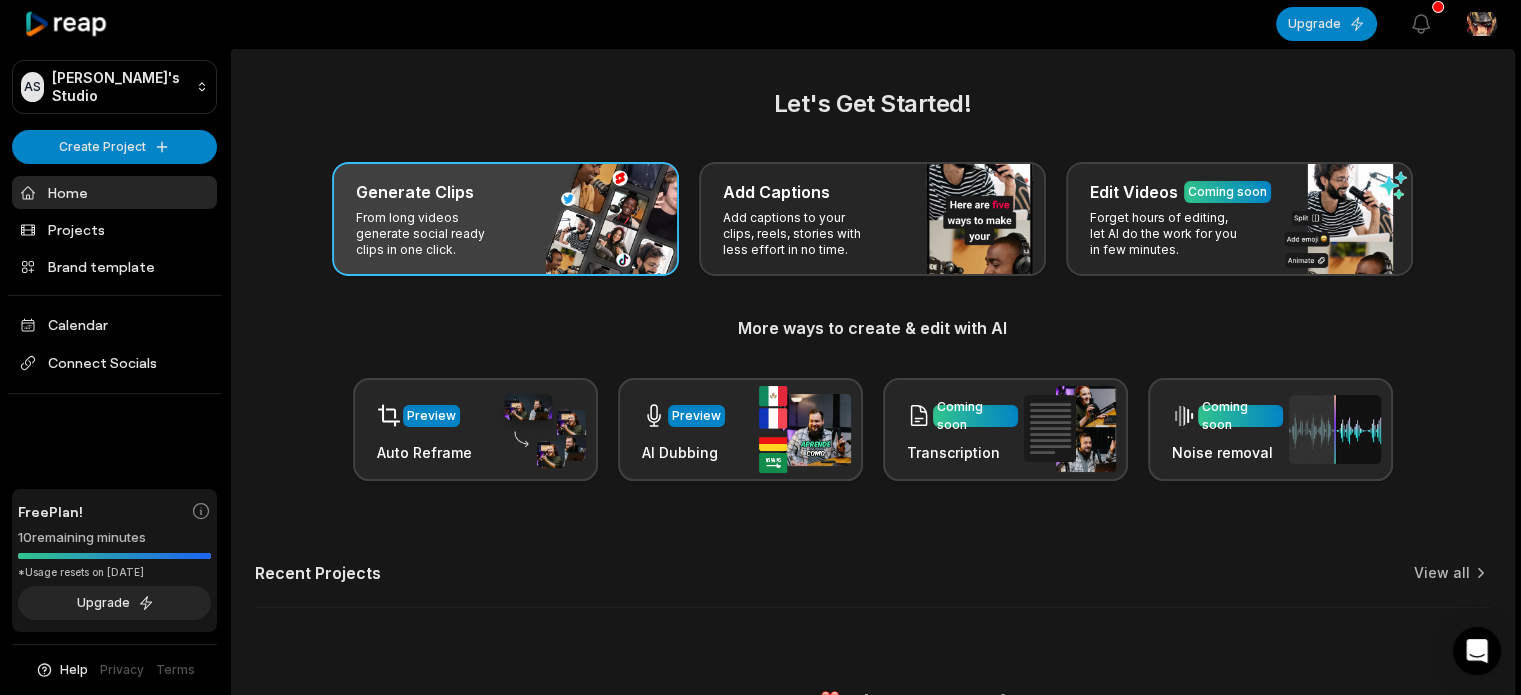 click on "Generate Clips From long videos generate social ready clips in one click." at bounding box center (505, 219) 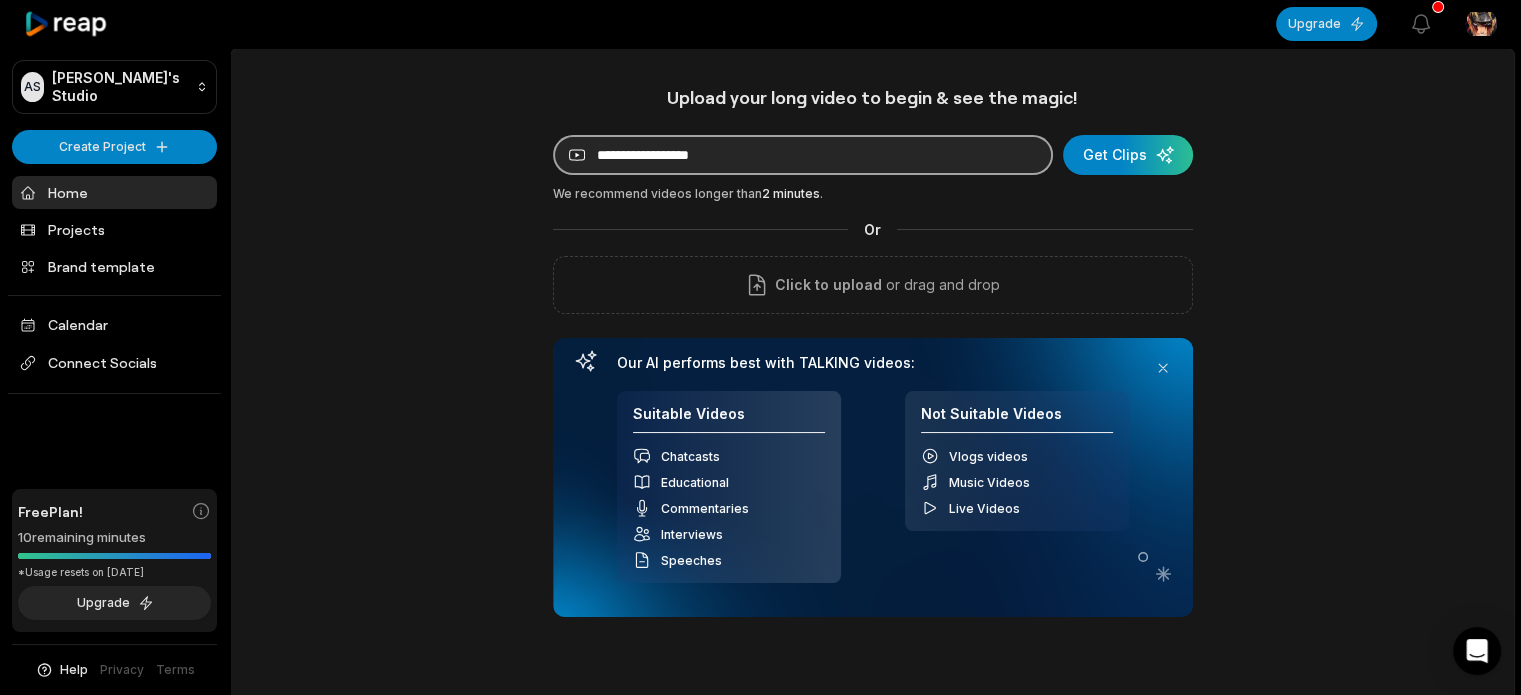 click at bounding box center [803, 155] 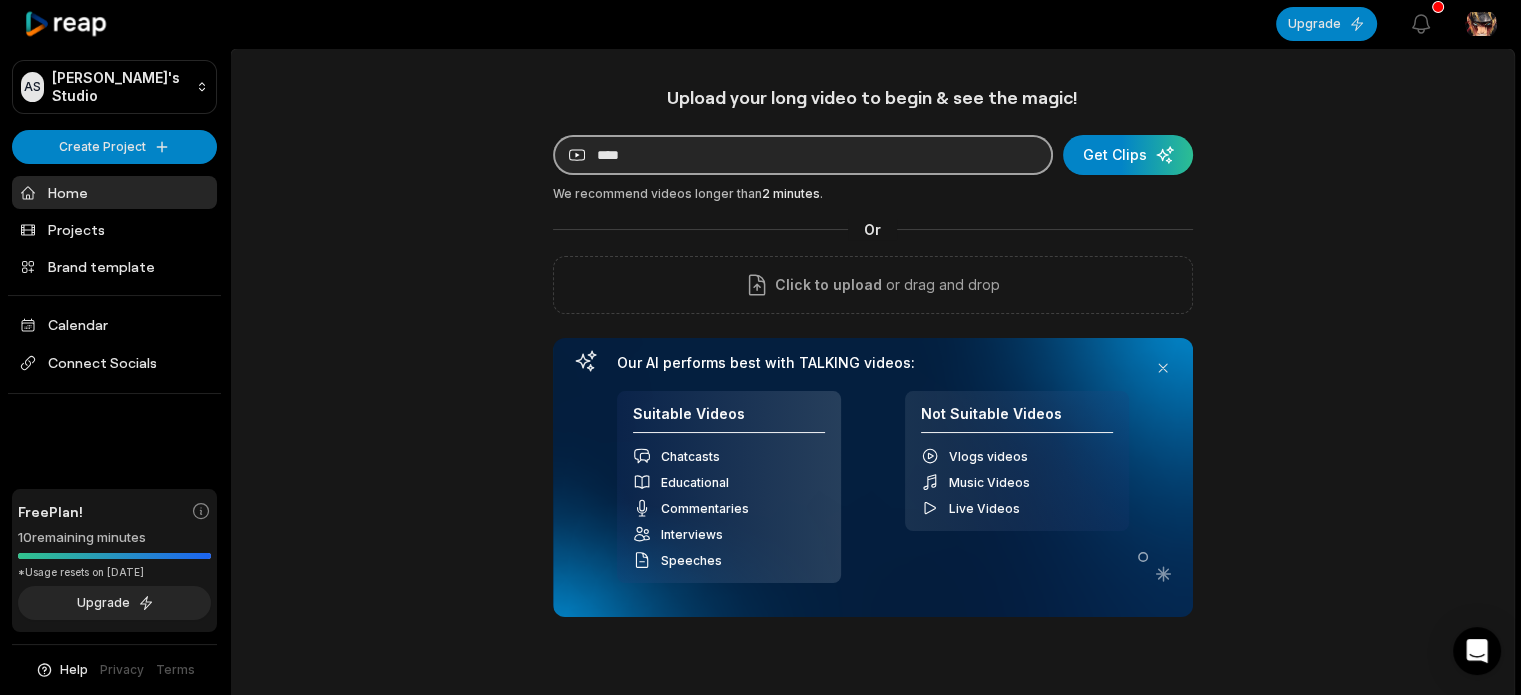 drag, startPoint x: 582, startPoint y: 167, endPoint x: 564, endPoint y: 167, distance: 18 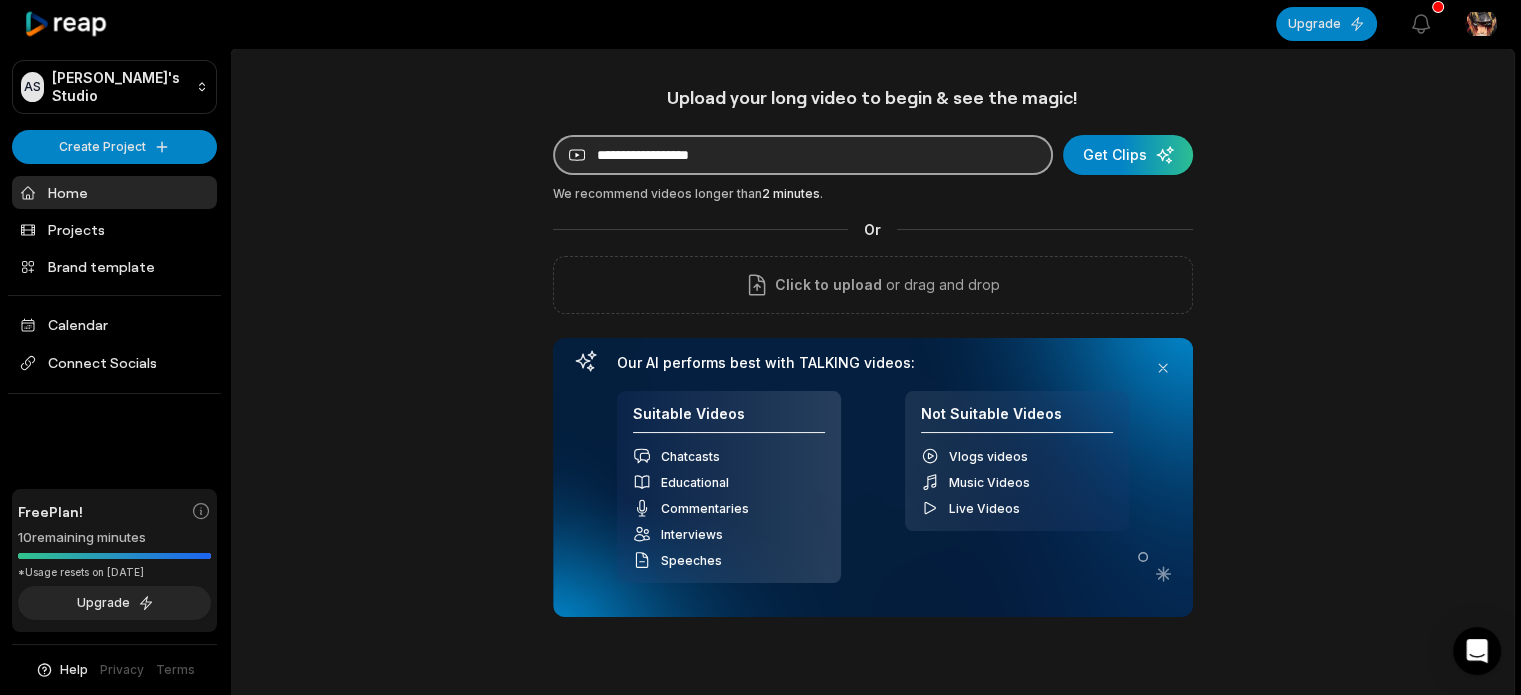 click at bounding box center (803, 155) 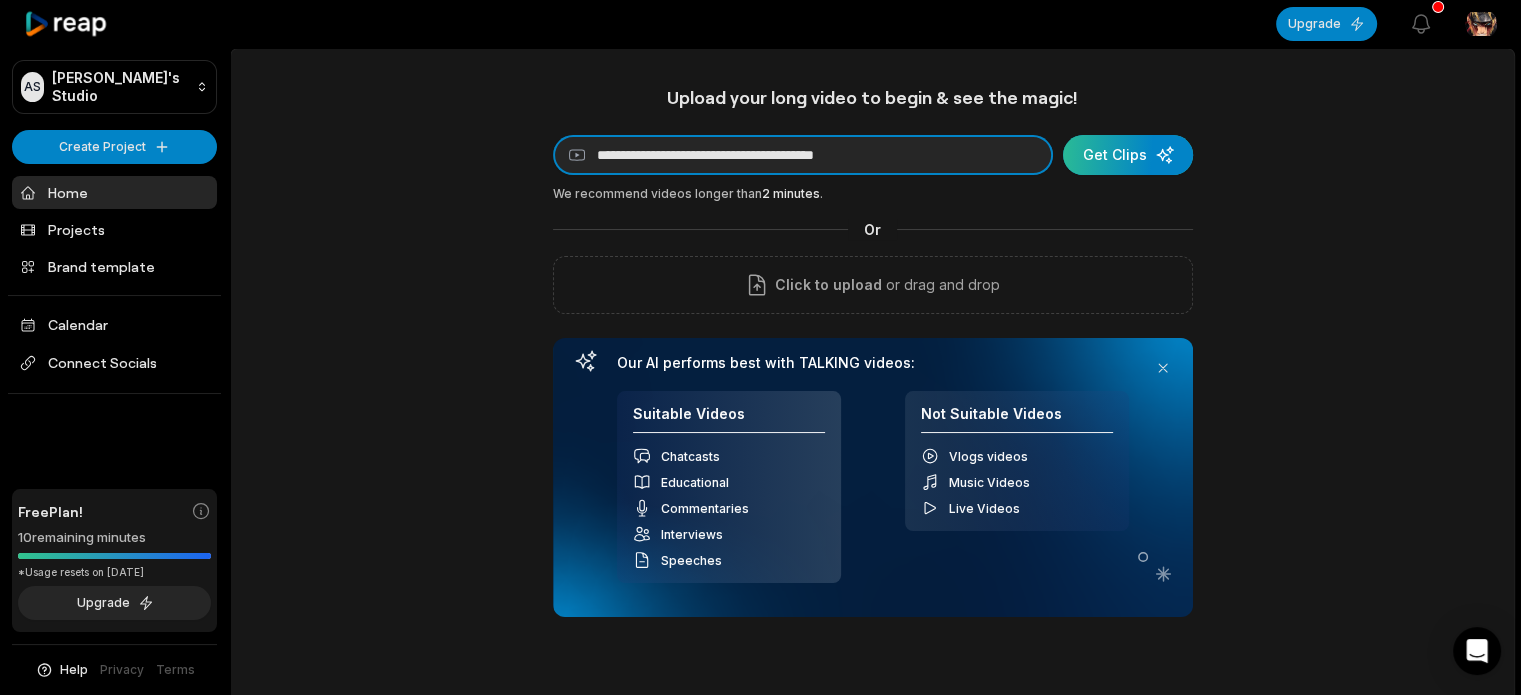 type on "**********" 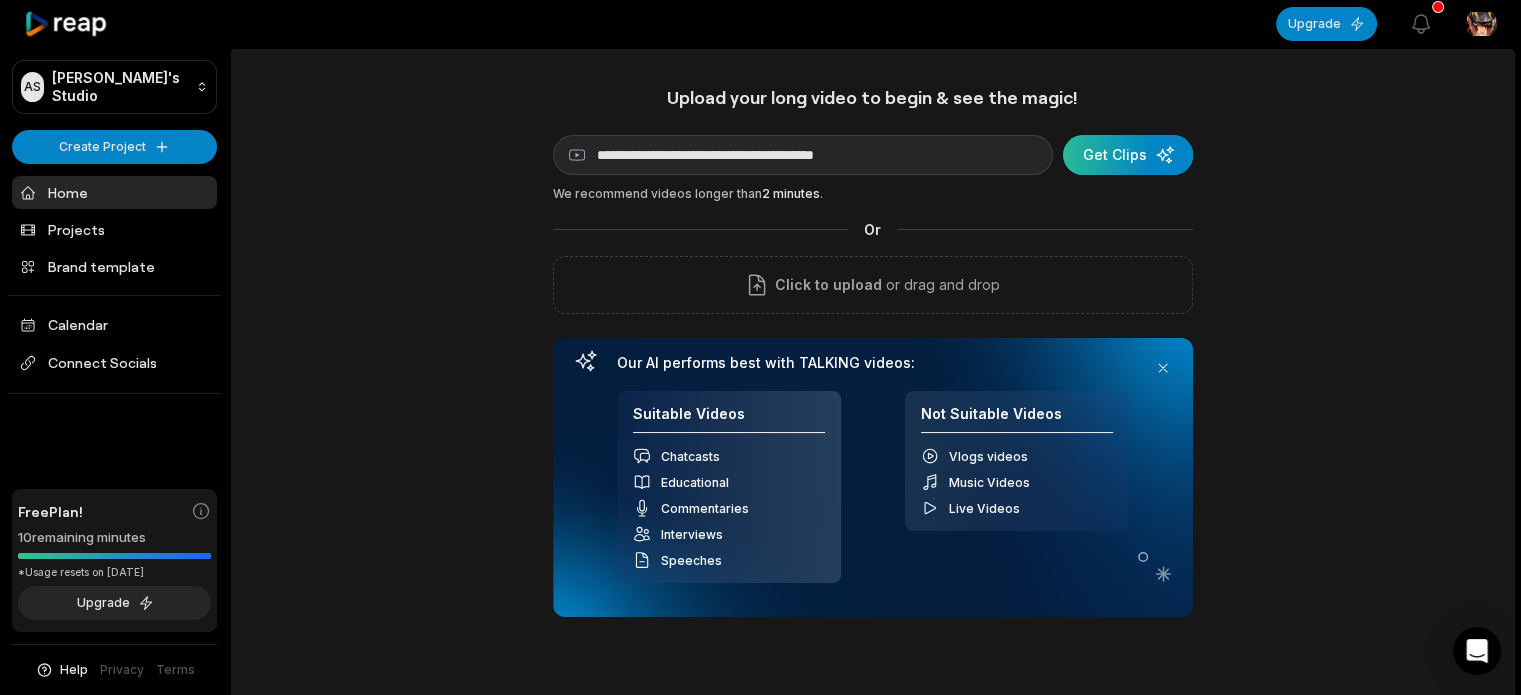 click at bounding box center (1128, 155) 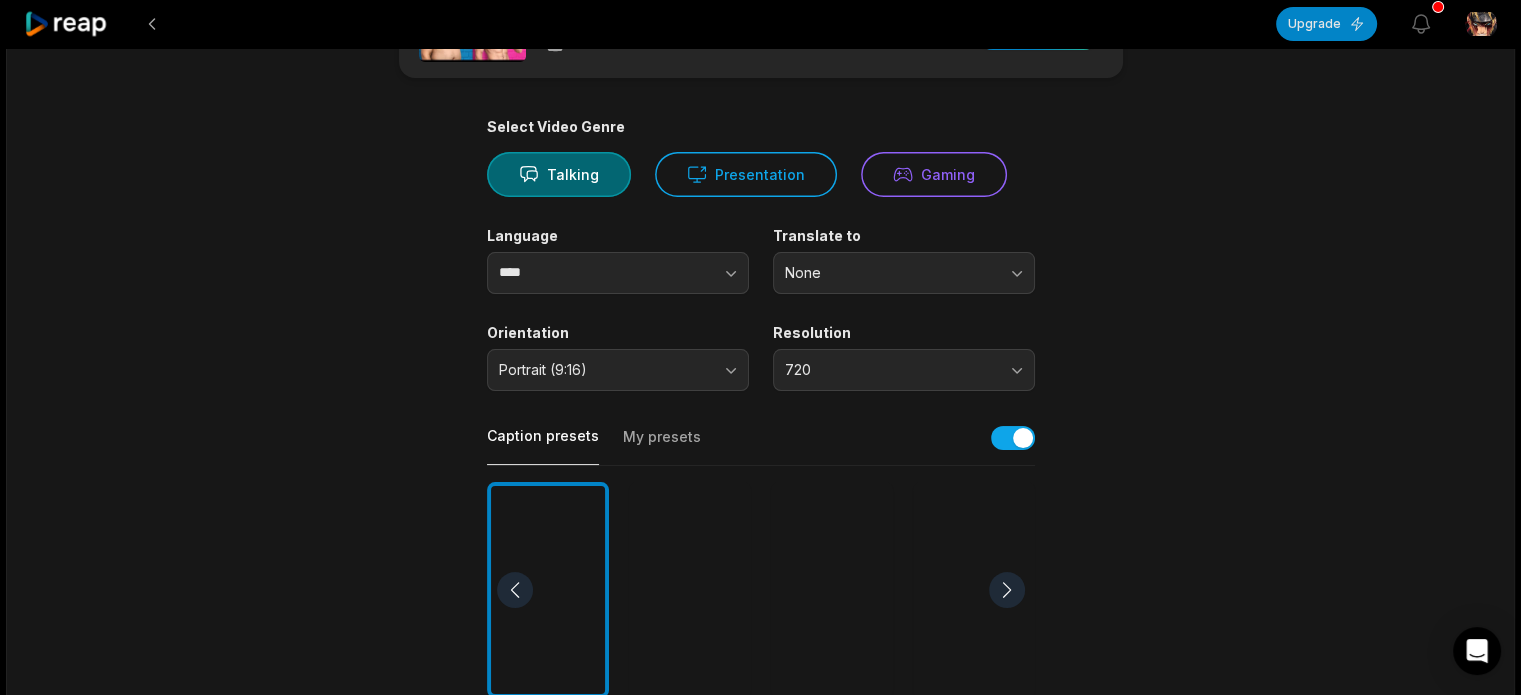 scroll, scrollTop: 300, scrollLeft: 0, axis: vertical 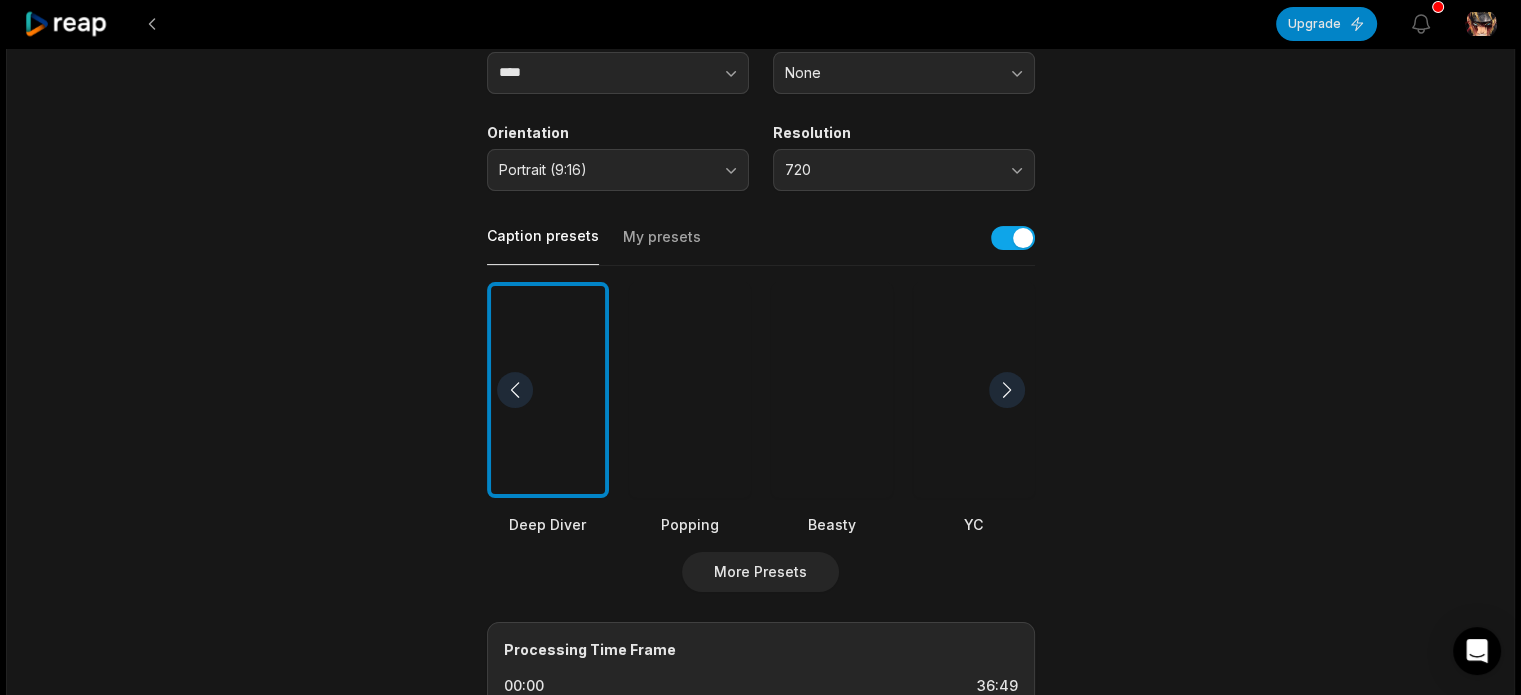 click at bounding box center (690, 390) 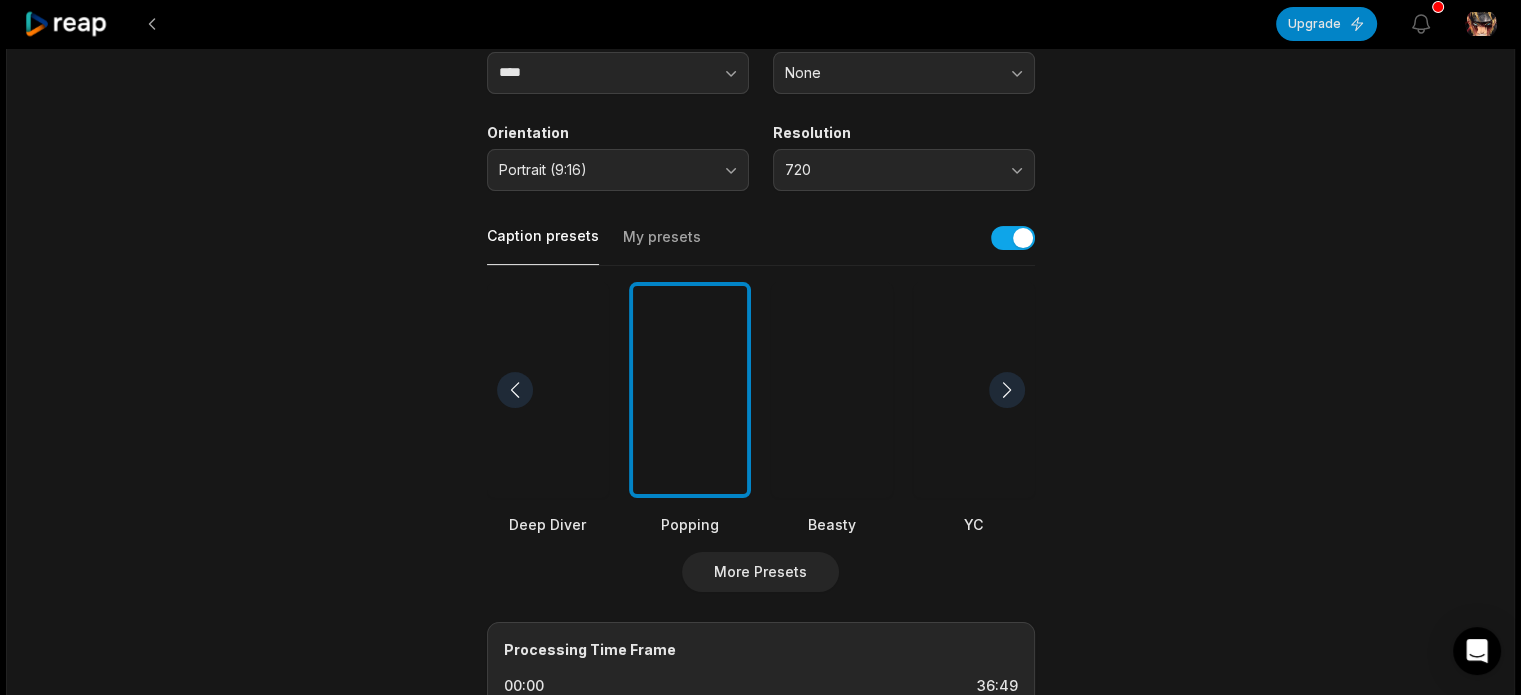 click at bounding box center (832, 390) 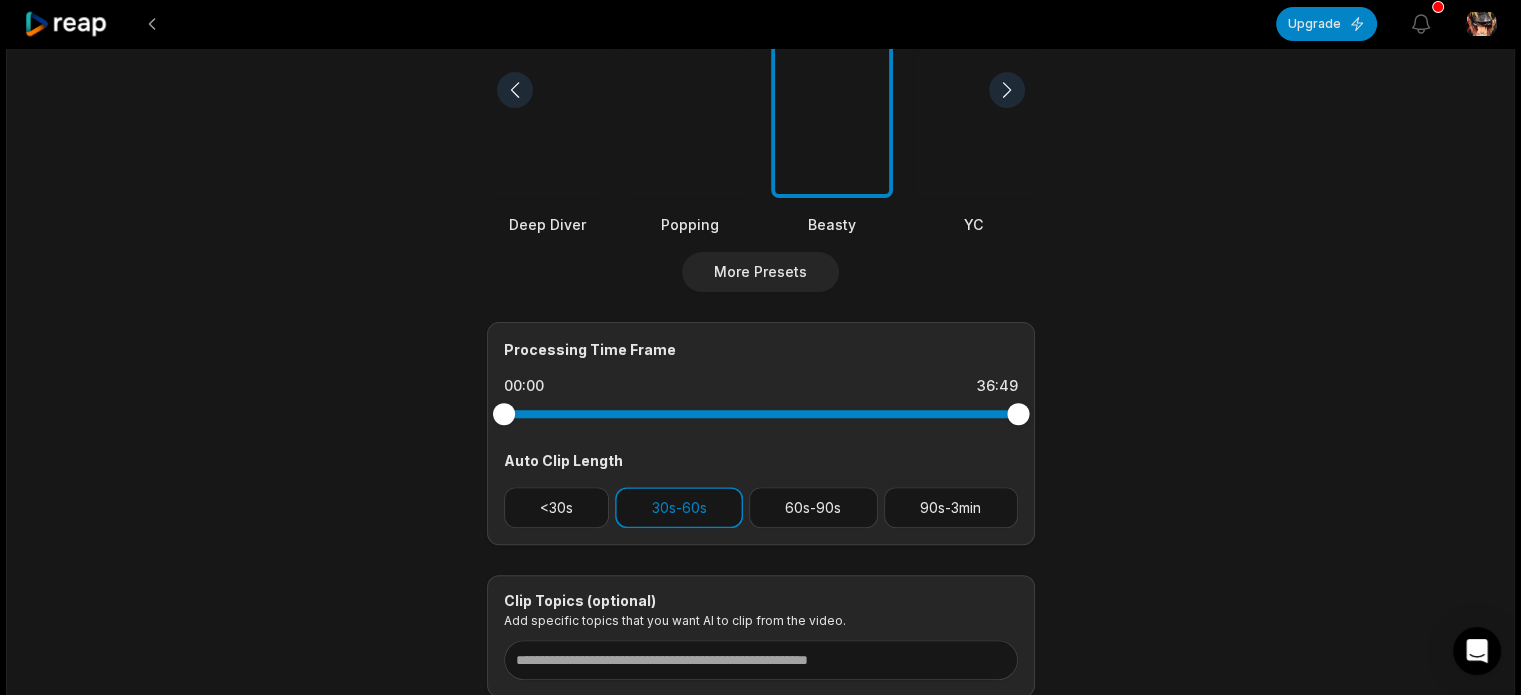 scroll, scrollTop: 700, scrollLeft: 0, axis: vertical 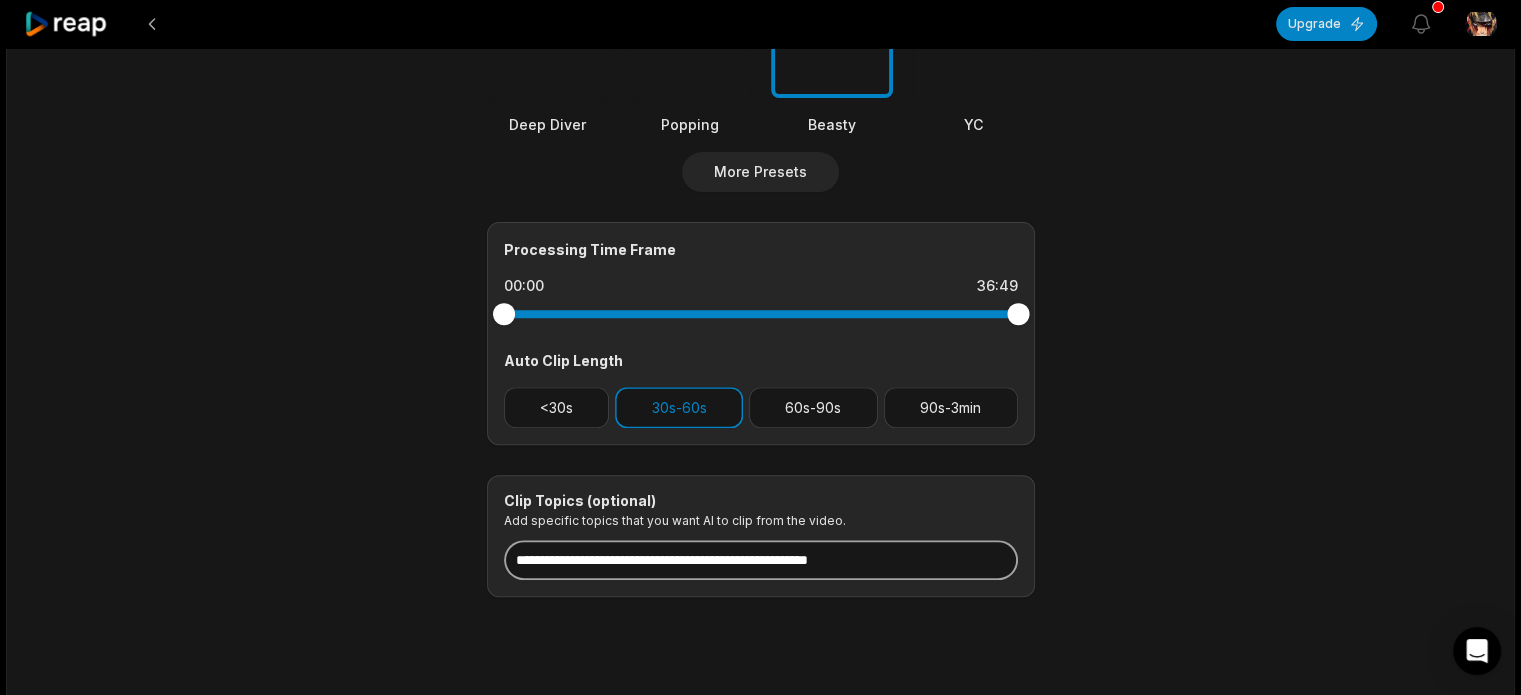 click at bounding box center [761, 560] 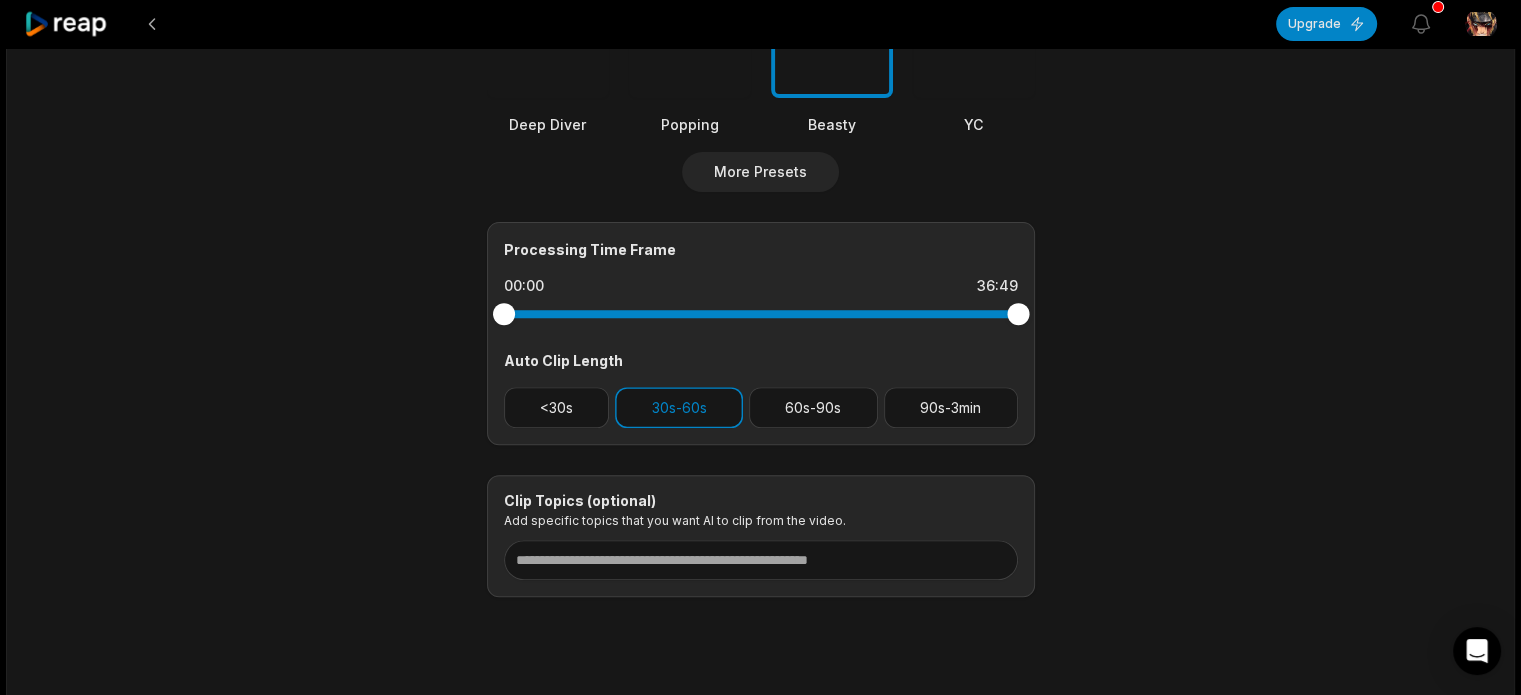click on "36:49 Lose 100 LBs, Win $250,000! Get Clips Select Video Genre Talking Presentation Gaming Language **** Translate to None Orientation Portrait (9:16) Resolution 720 Caption presets My presets Deep Diver Popping Beasty YC Playdate Pet Zen More Presets Processing Time Frame 00:00 36:49 Auto Clip Length <30s 30s-60s 60s-90s 90s-3min Clip Topics (optional) Add specific topics that you want AI to clip from the video." at bounding box center (761, -11) 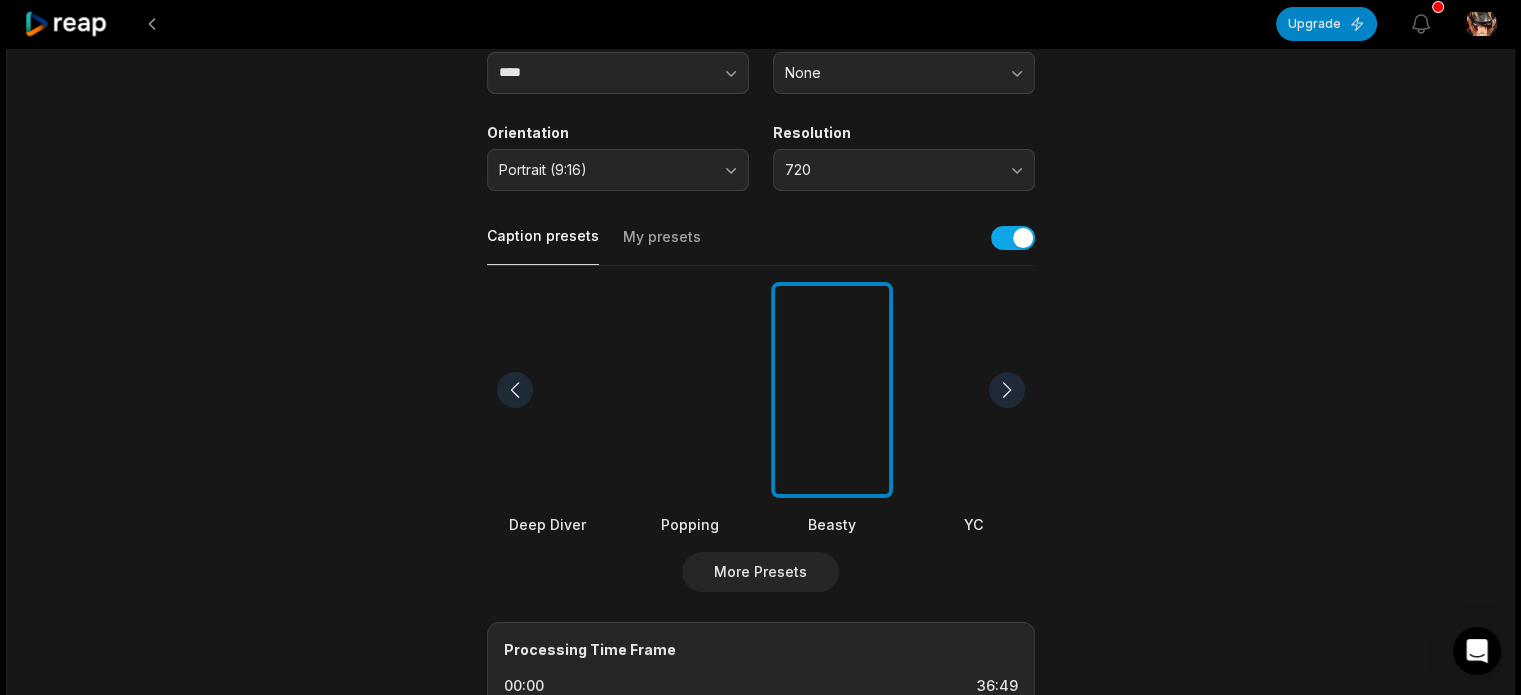 scroll, scrollTop: 0, scrollLeft: 0, axis: both 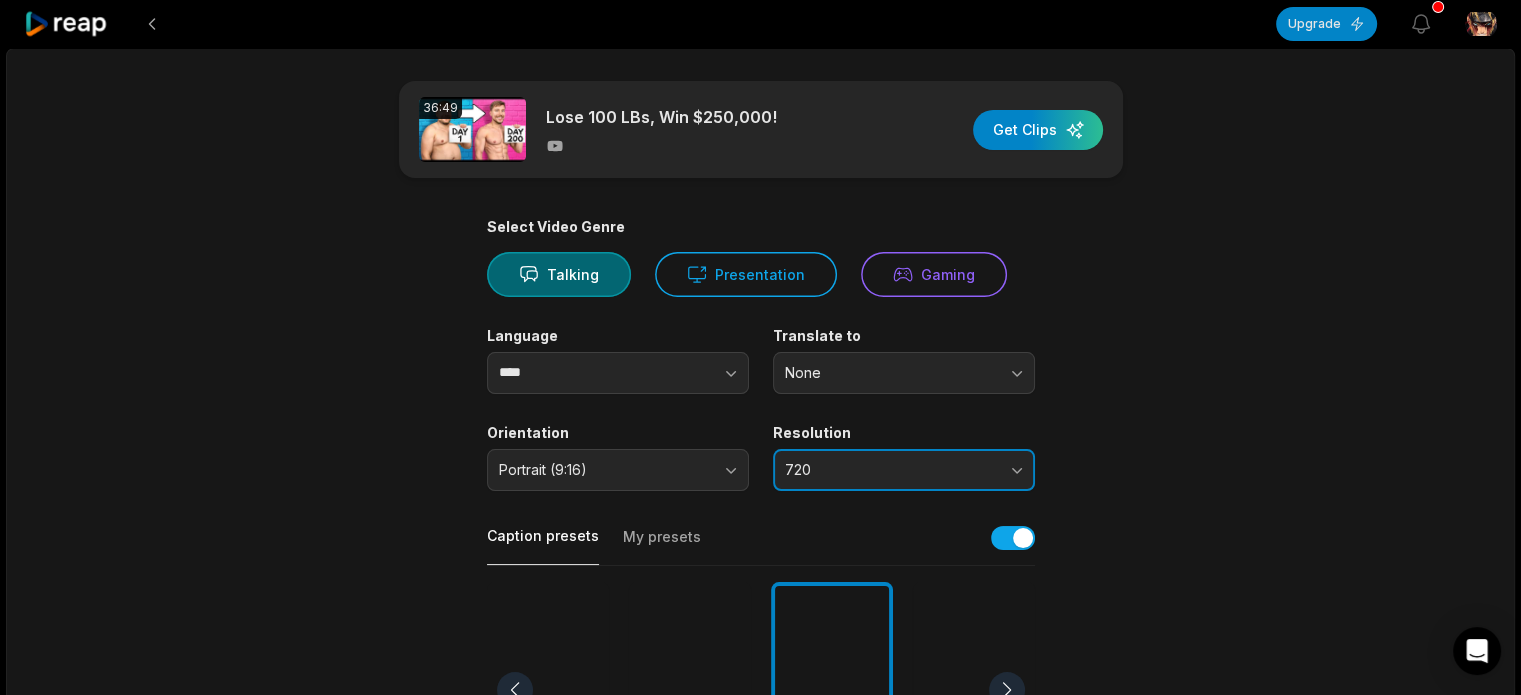 click on "720" at bounding box center [904, 470] 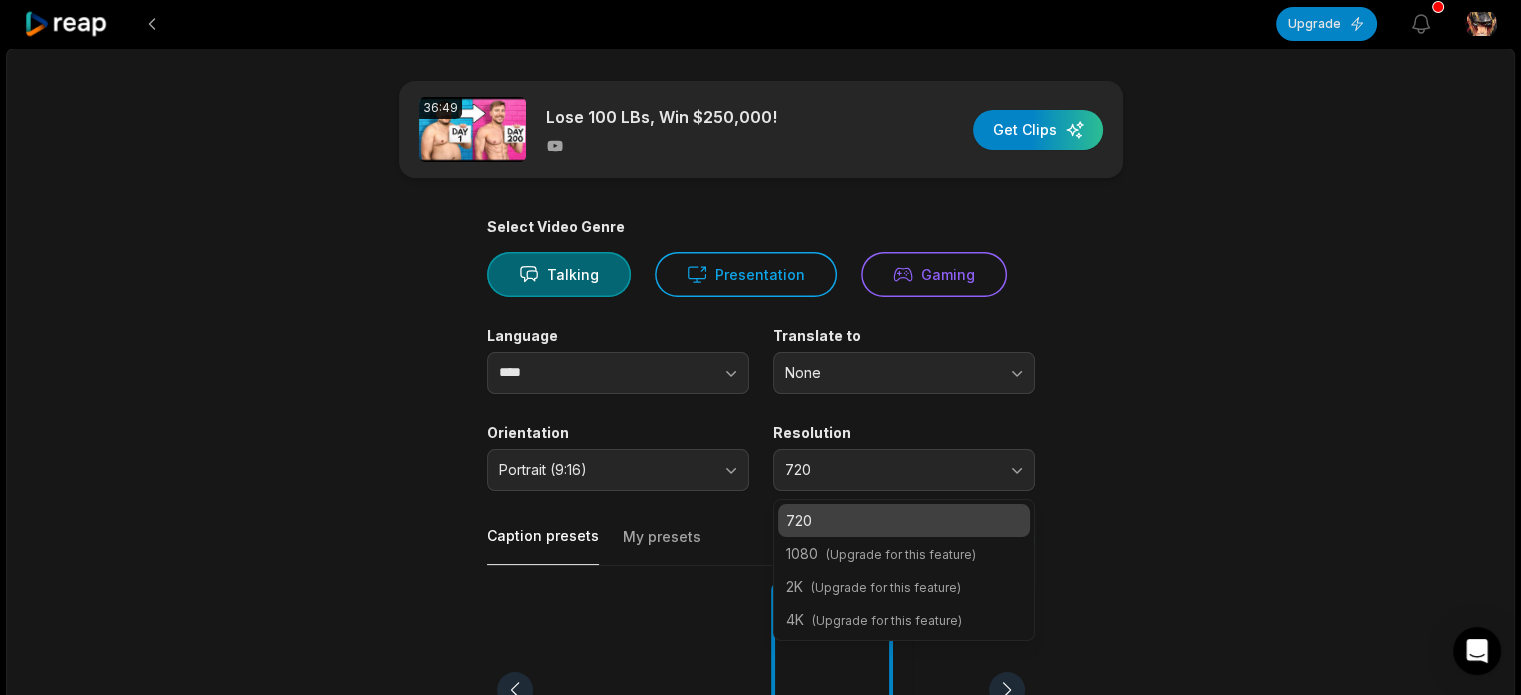 click on "720" at bounding box center (904, 520) 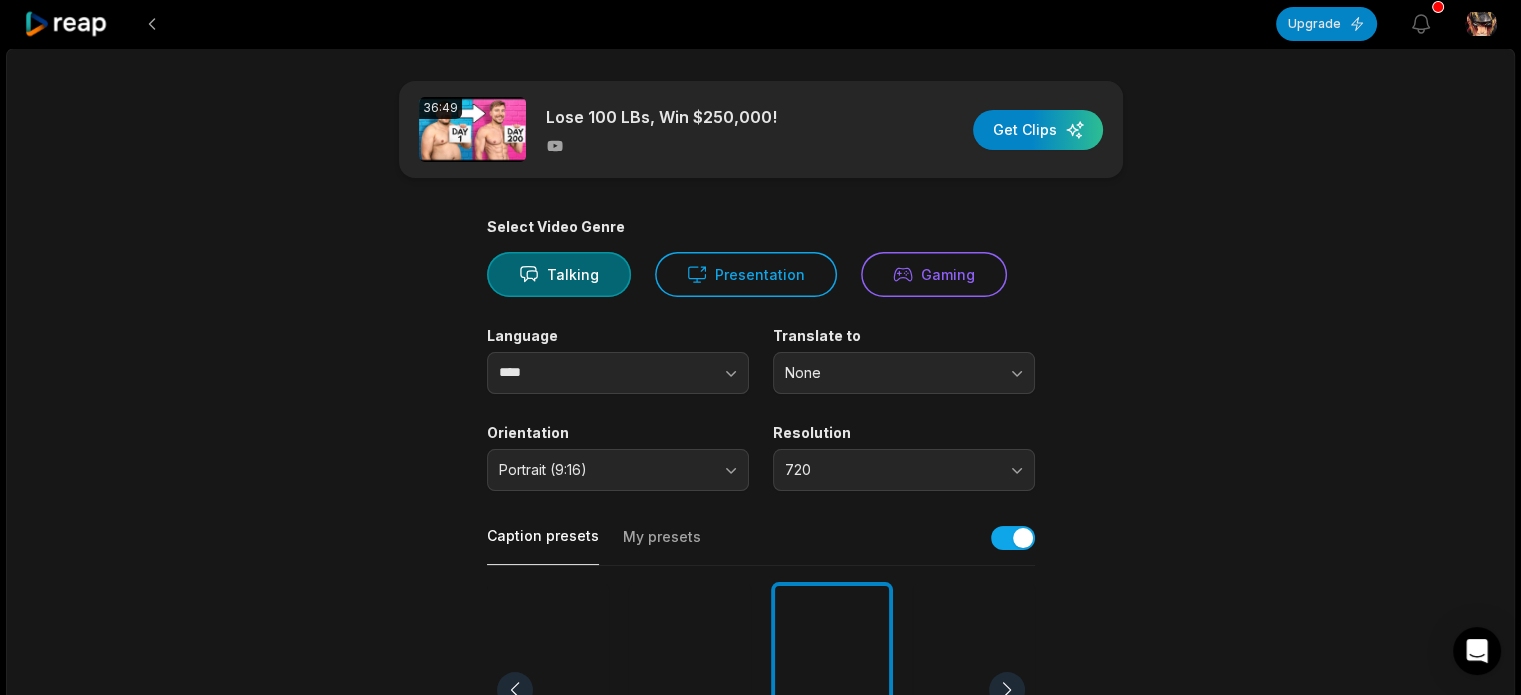 click on "Orientation Portrait (9:16)" at bounding box center [618, 457] 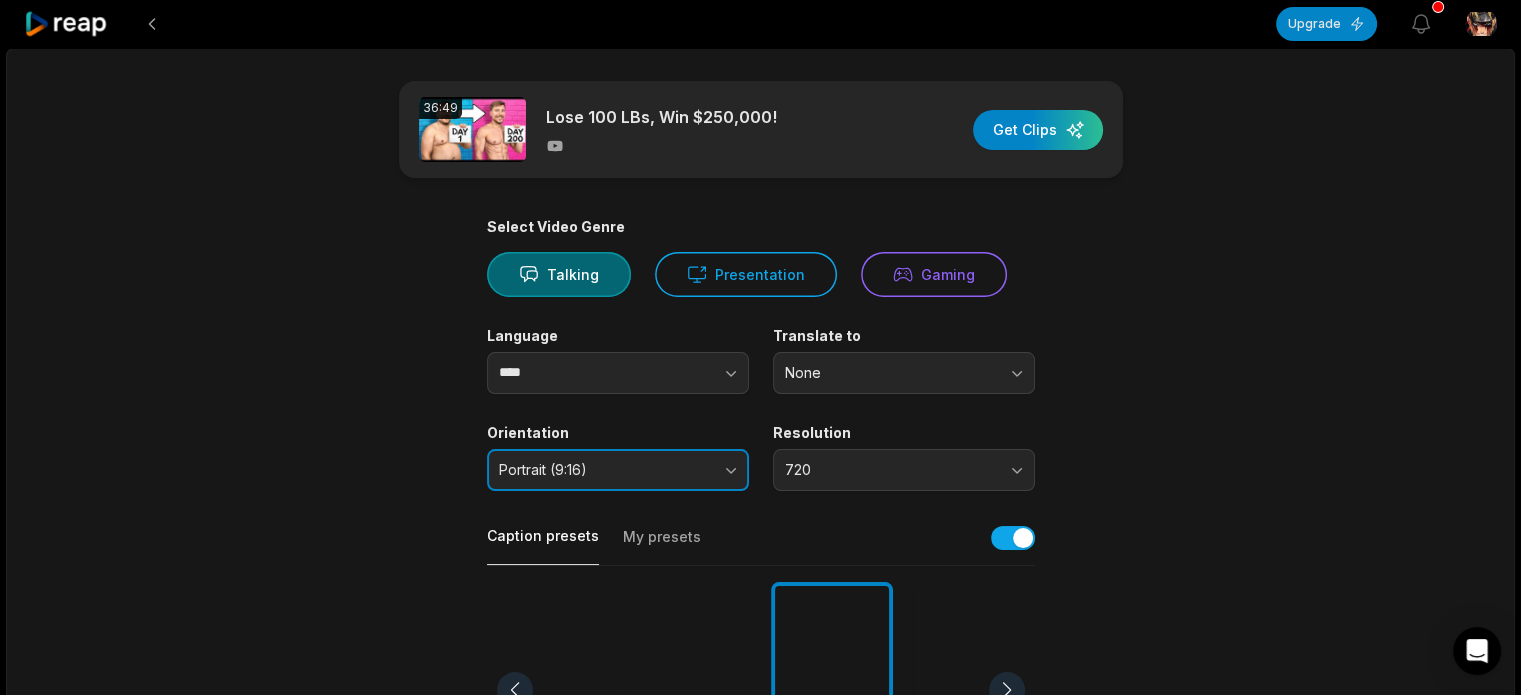 click on "Portrait (9:16)" at bounding box center [604, 470] 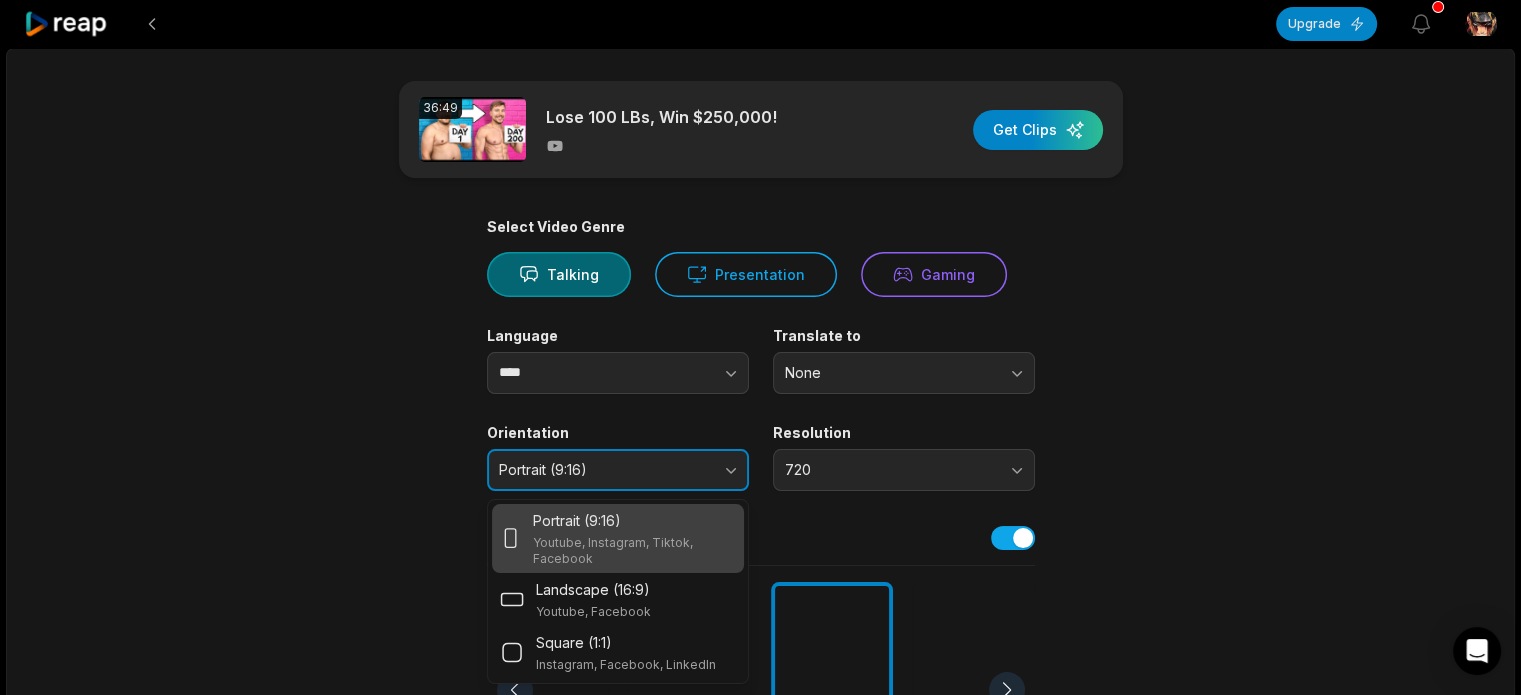 click on "Portrait (9:16)" at bounding box center [604, 470] 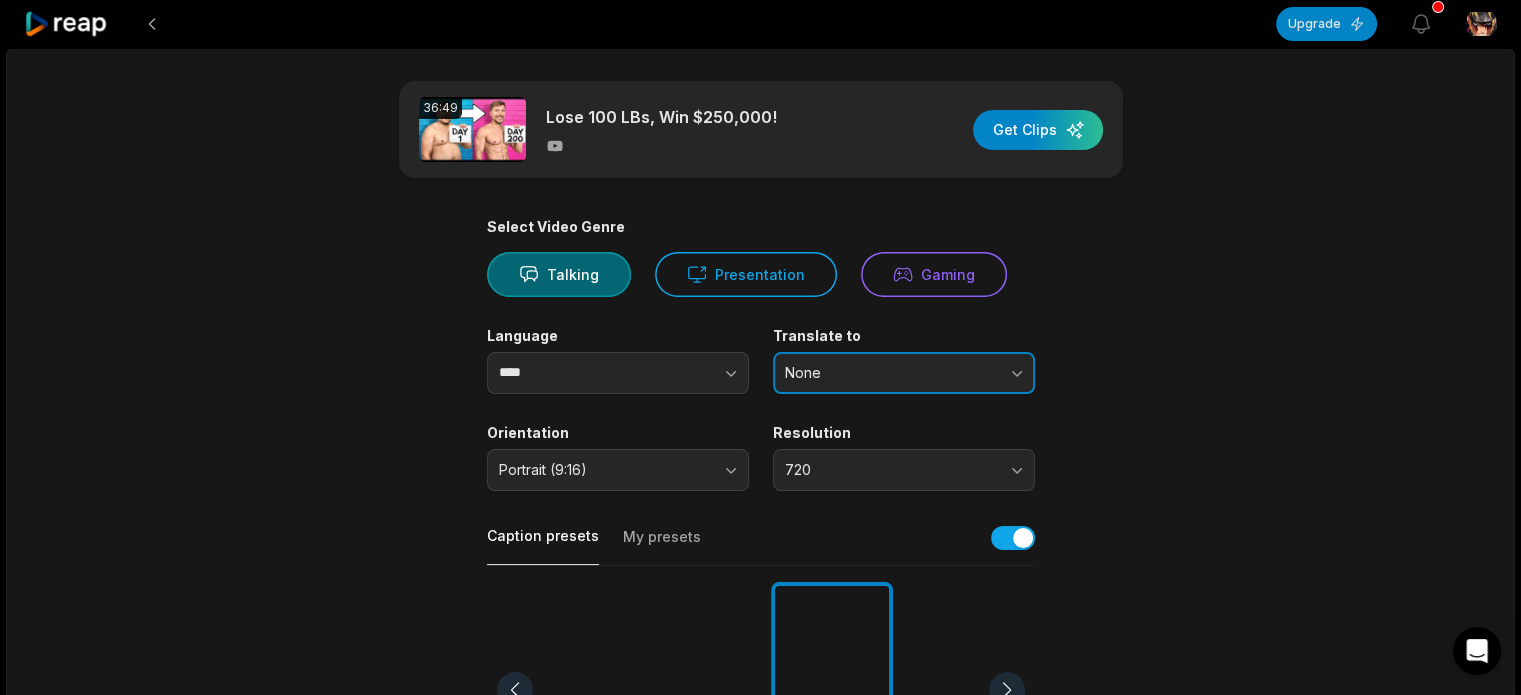 click on "None" at bounding box center [890, 373] 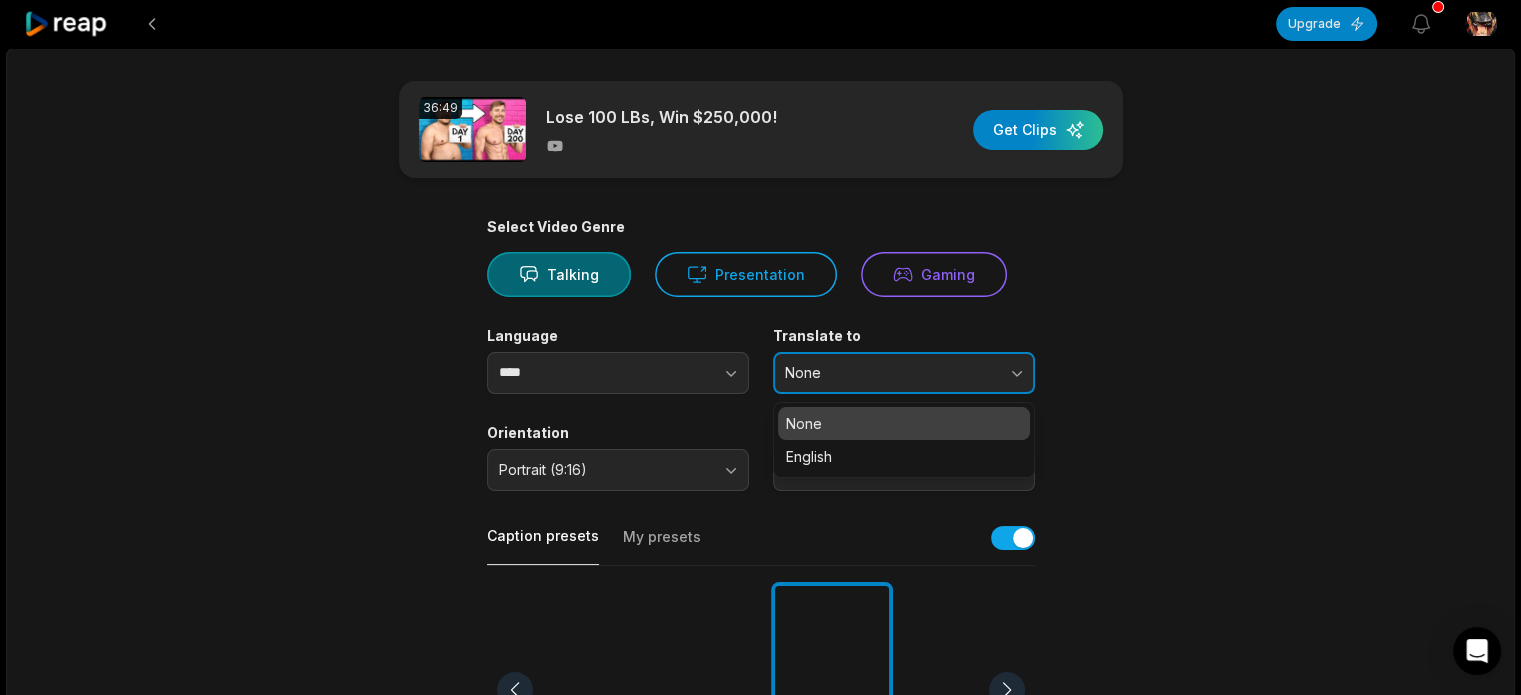 click on "None" at bounding box center [890, 373] 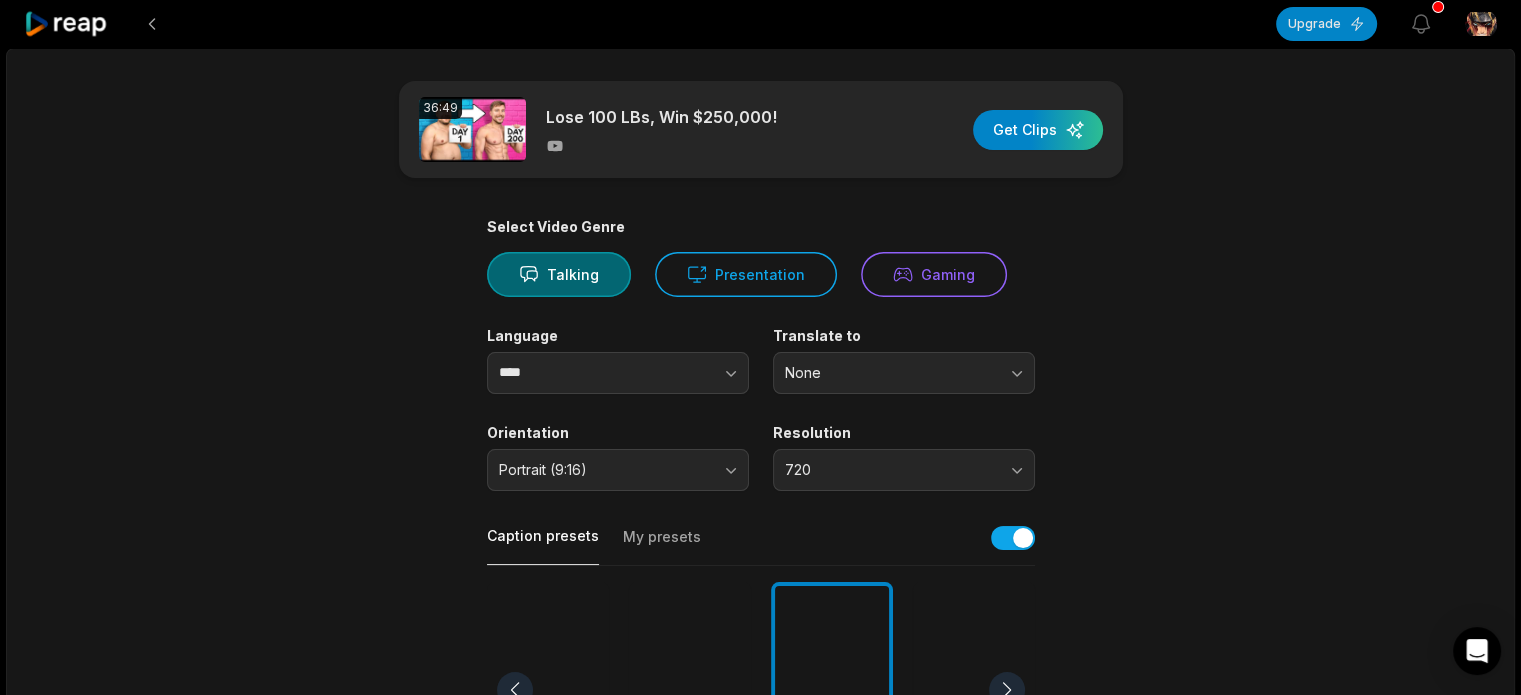 click on "36:49 Lose 100 LBs, Win $250,000! Get Clips Select Video Genre Talking Presentation Gaming Language **** Translate to None Orientation Portrait (9:16) Resolution 720 Caption presets My presets Deep Diver Popping Beasty YC Playdate Pet Zen More Presets Processing Time Frame 00:00 36:49 Auto Clip Length <30s 30s-60s 60s-90s 90s-3min Clip Topics (optional) Add specific topics that you want AI to clip from the video." at bounding box center (761, 689) 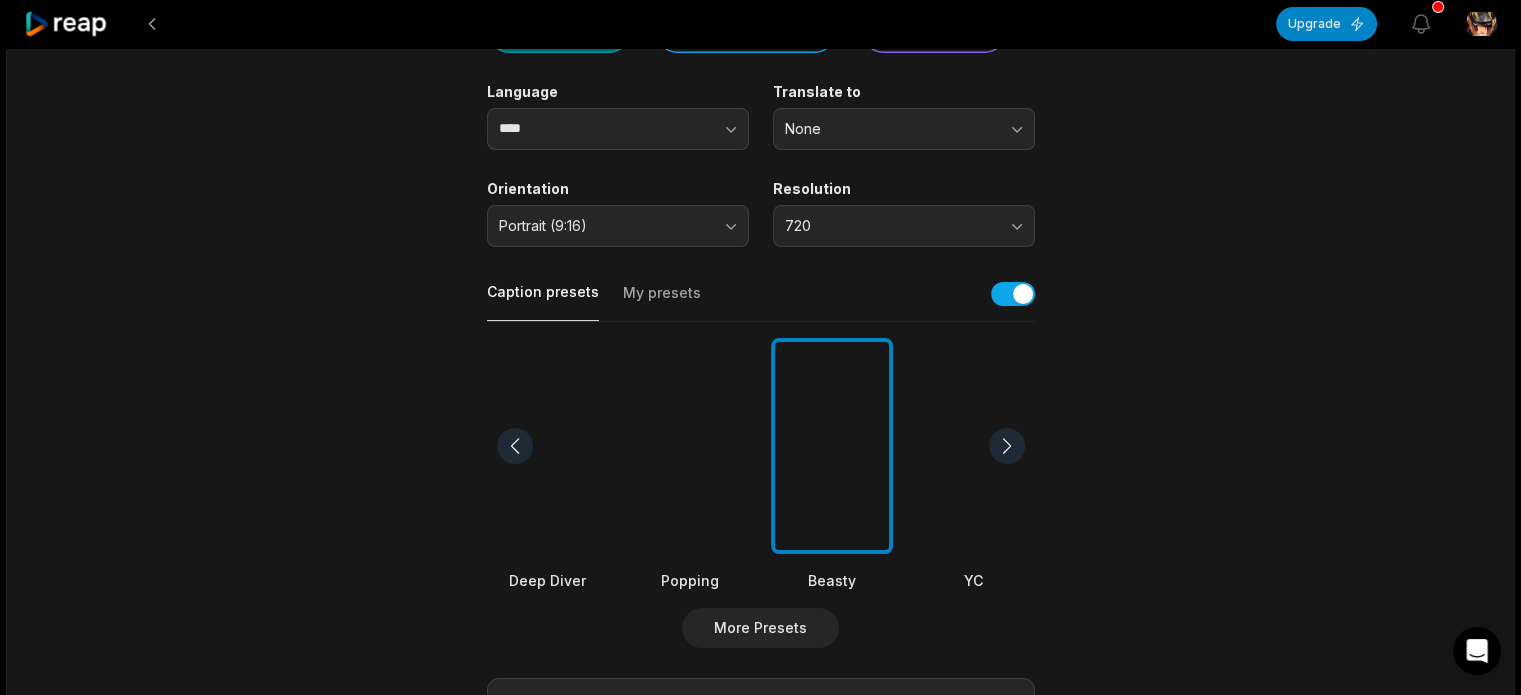 scroll, scrollTop: 0, scrollLeft: 0, axis: both 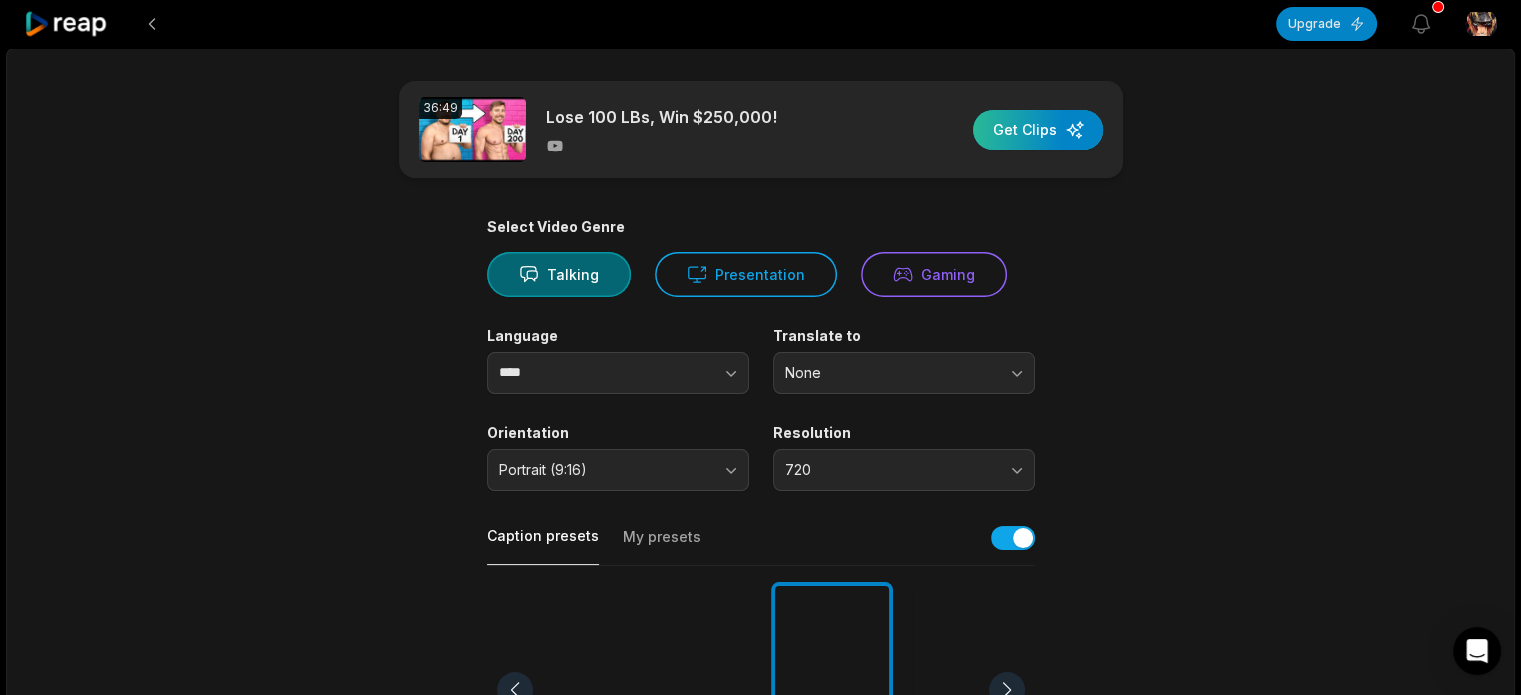 click at bounding box center [1038, 130] 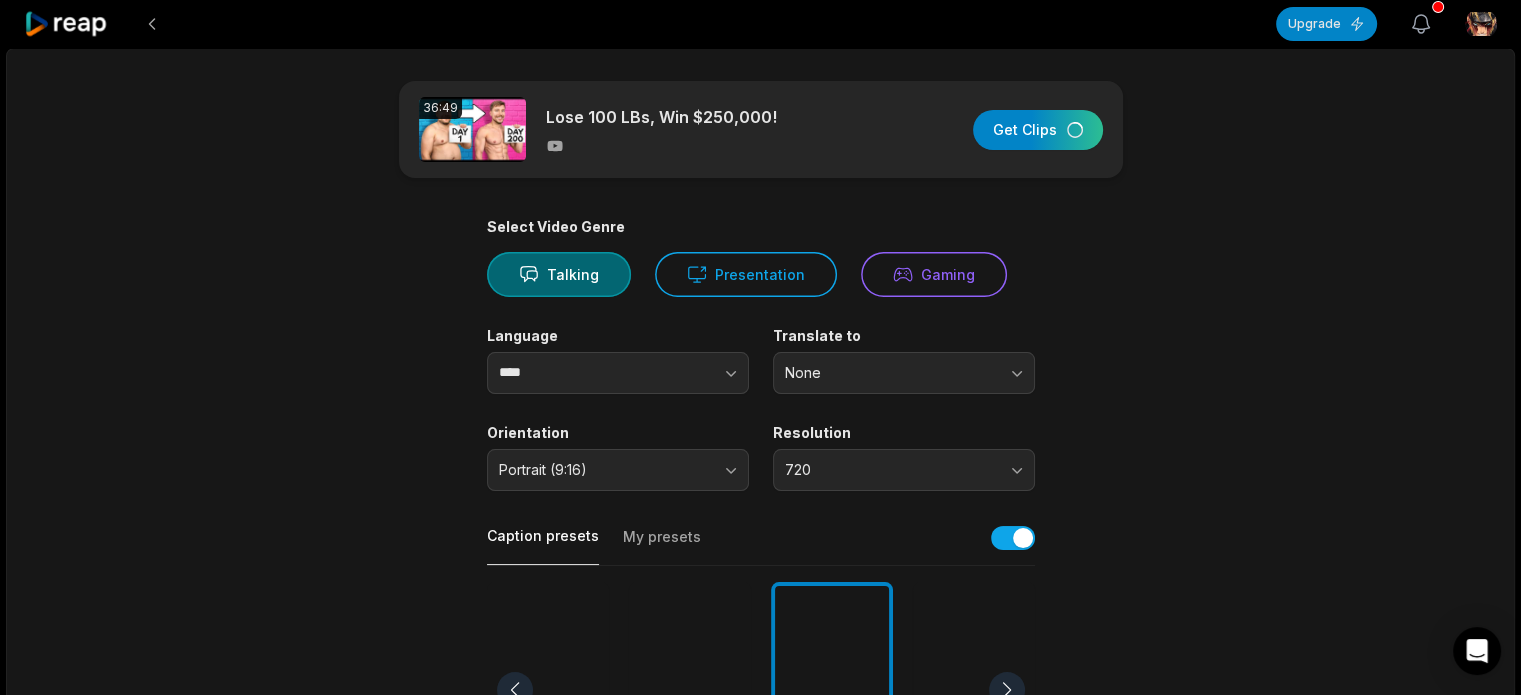 click 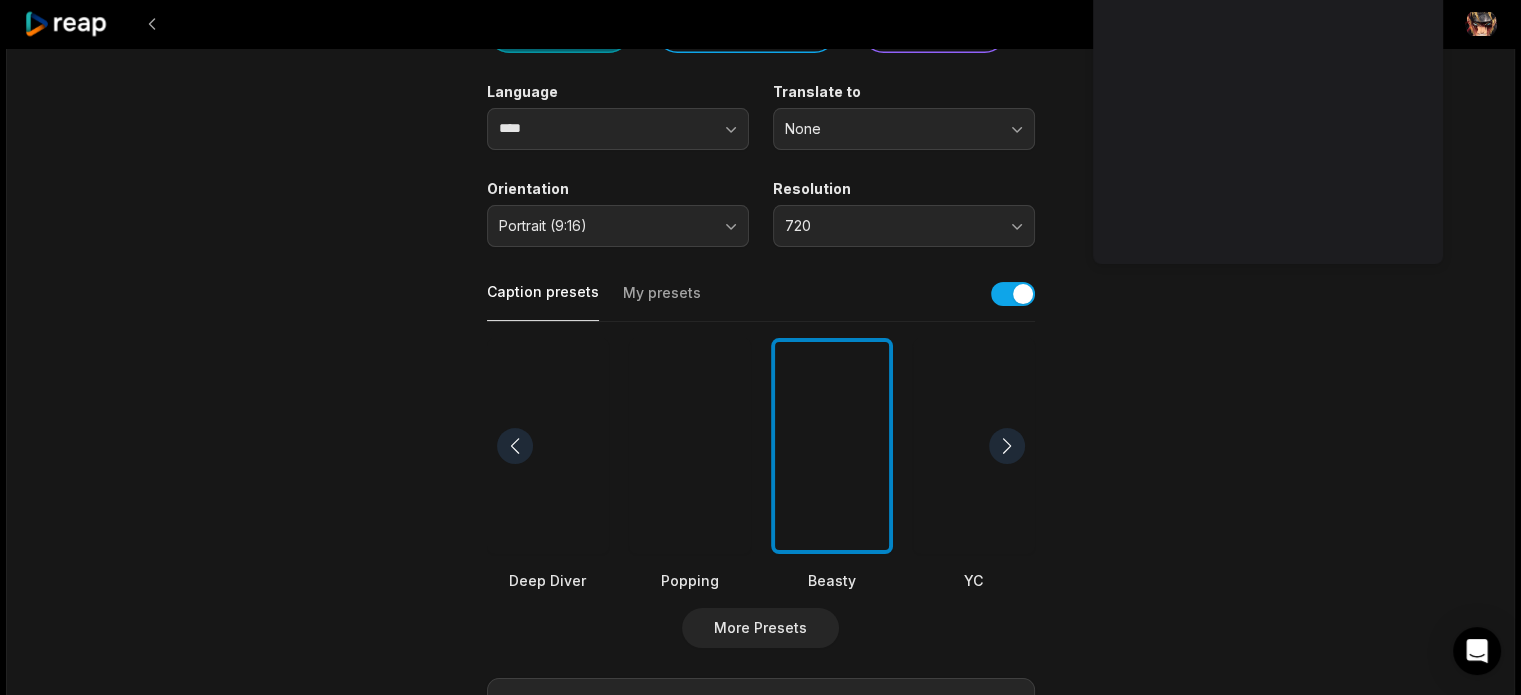 scroll, scrollTop: 0, scrollLeft: 0, axis: both 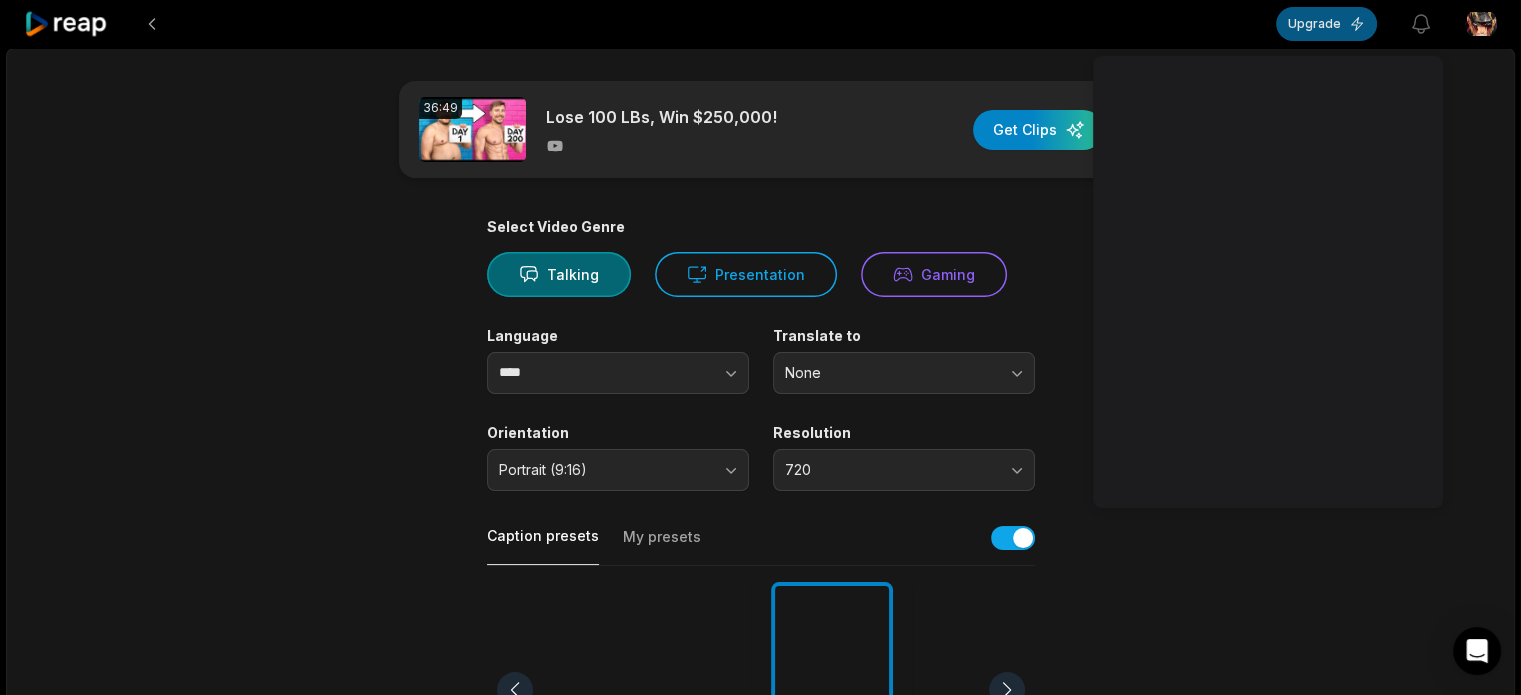 click on "Upgrade" at bounding box center [1326, 24] 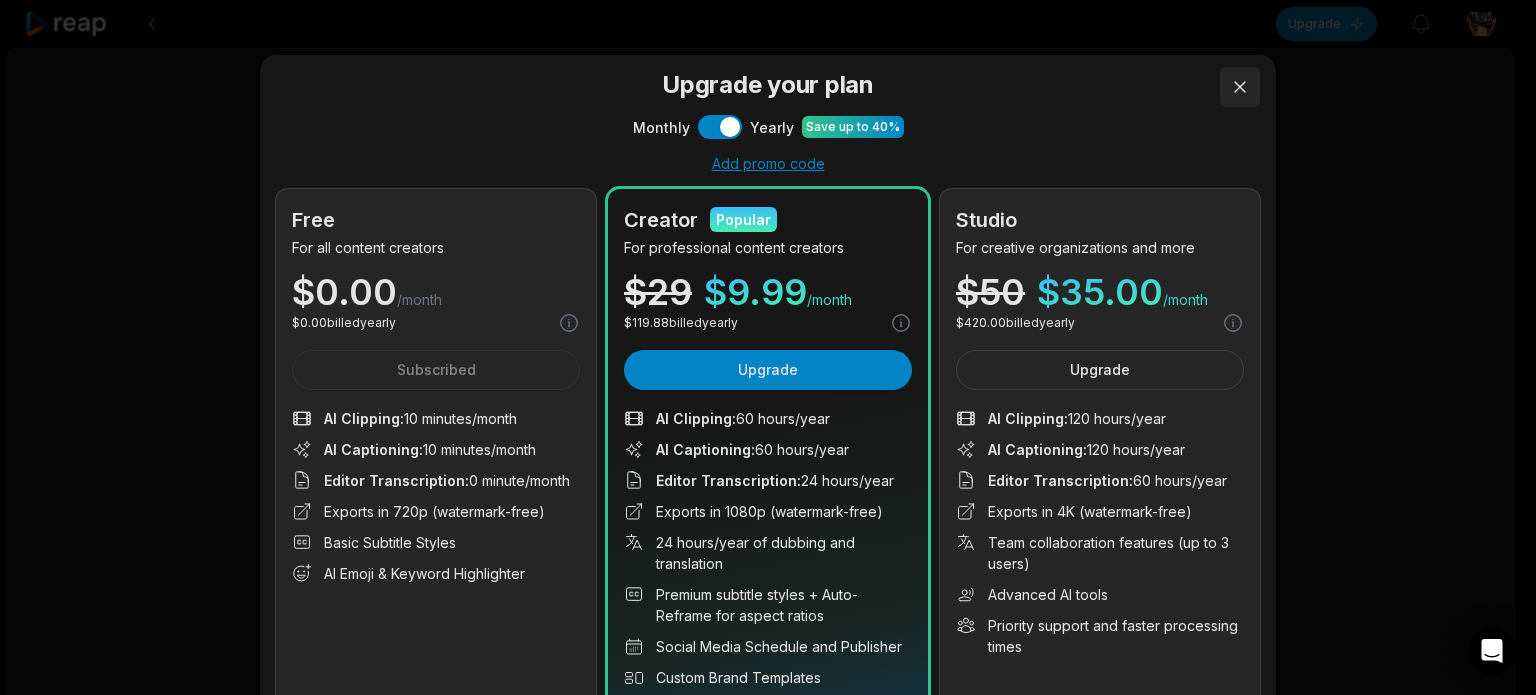click at bounding box center [1240, 87] 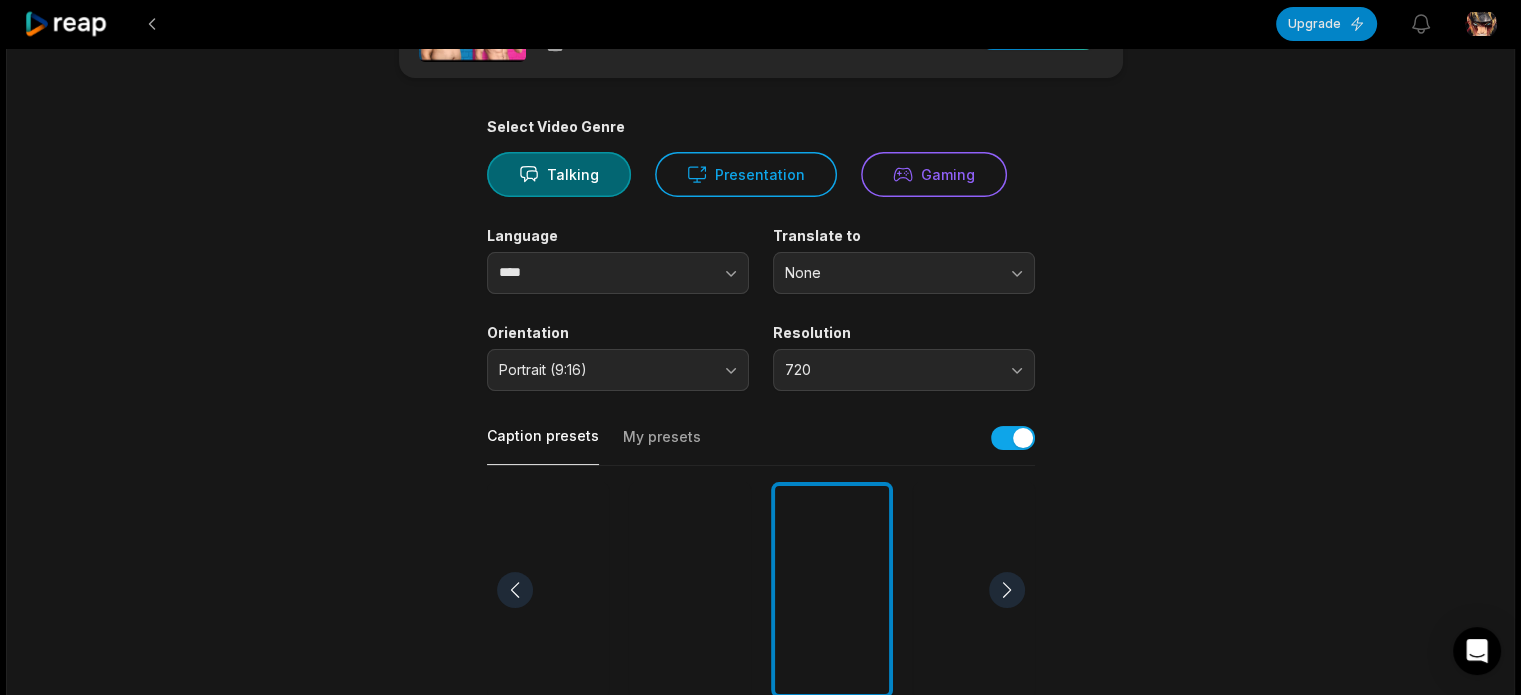 scroll, scrollTop: 300, scrollLeft: 0, axis: vertical 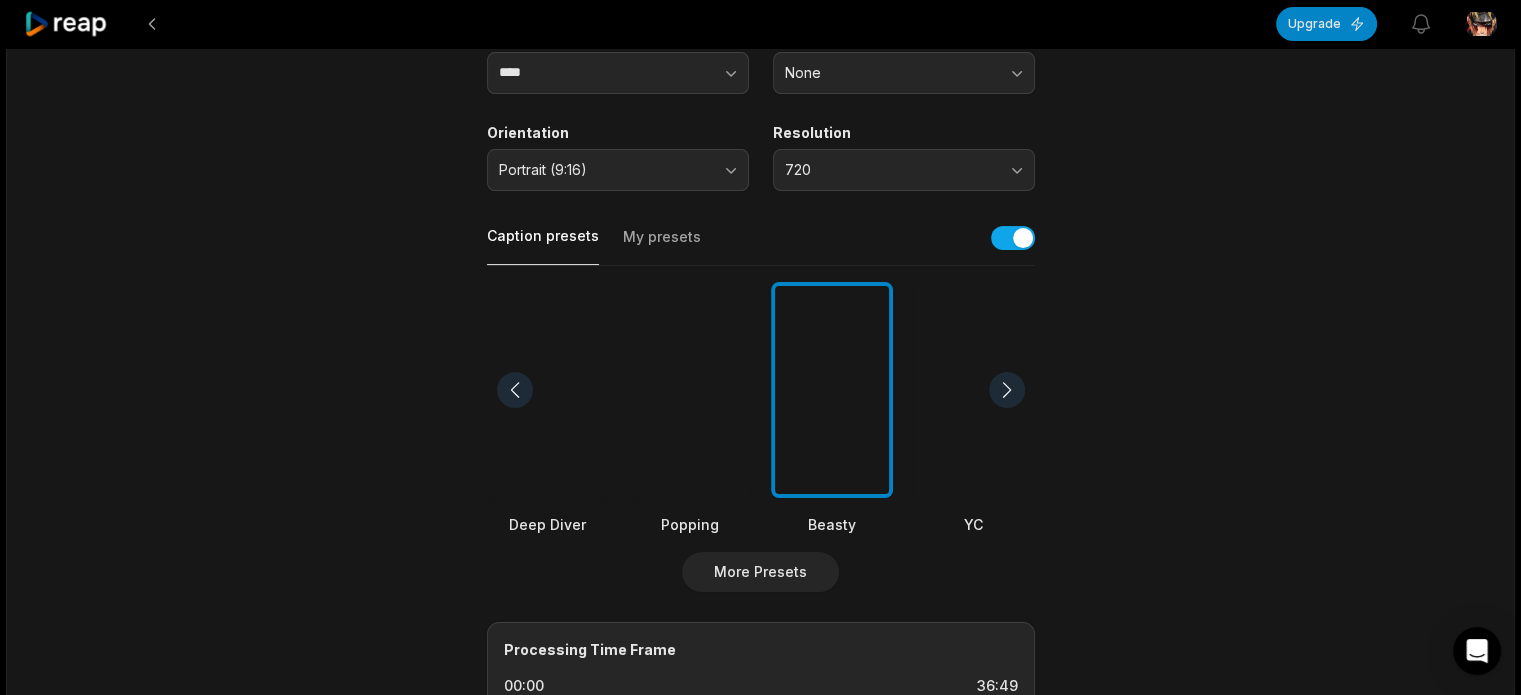 click on "My presets" at bounding box center [662, 246] 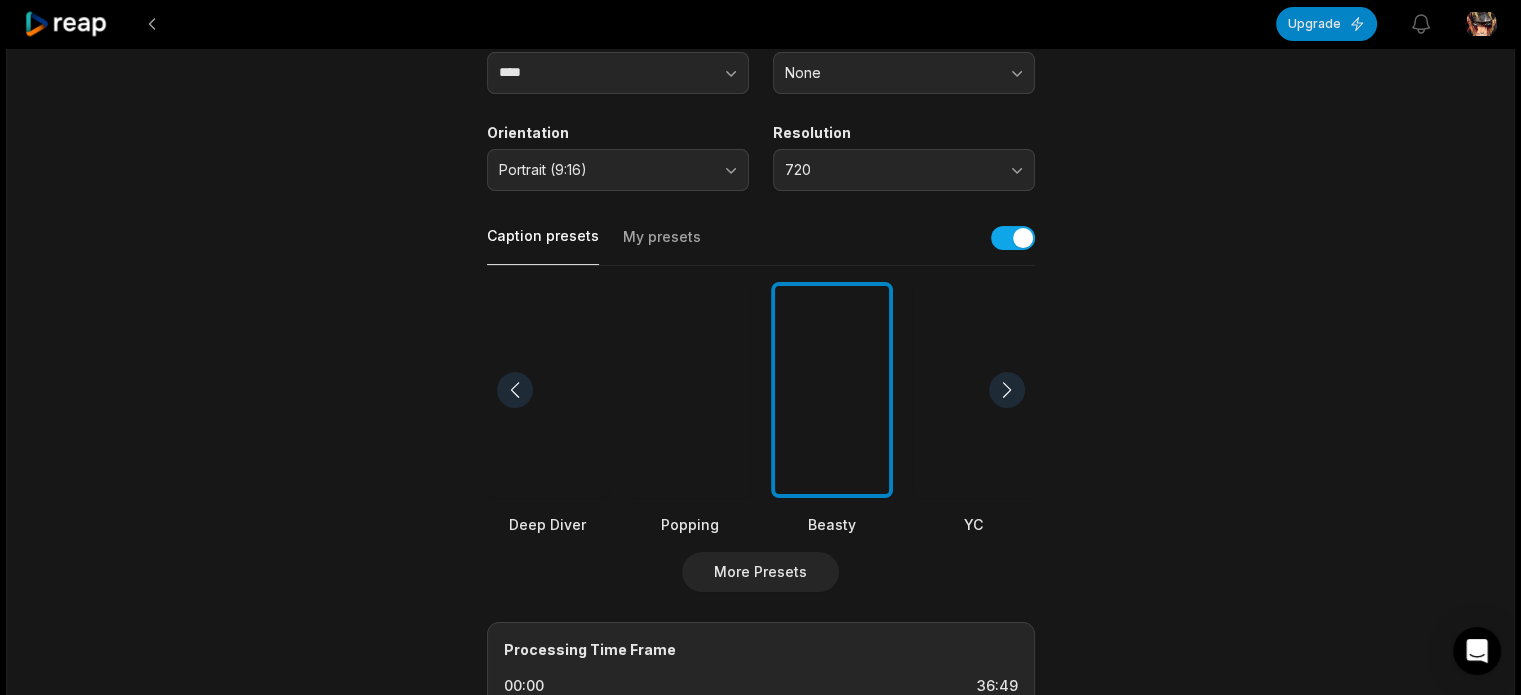 click on "Caption presets" at bounding box center (543, 245) 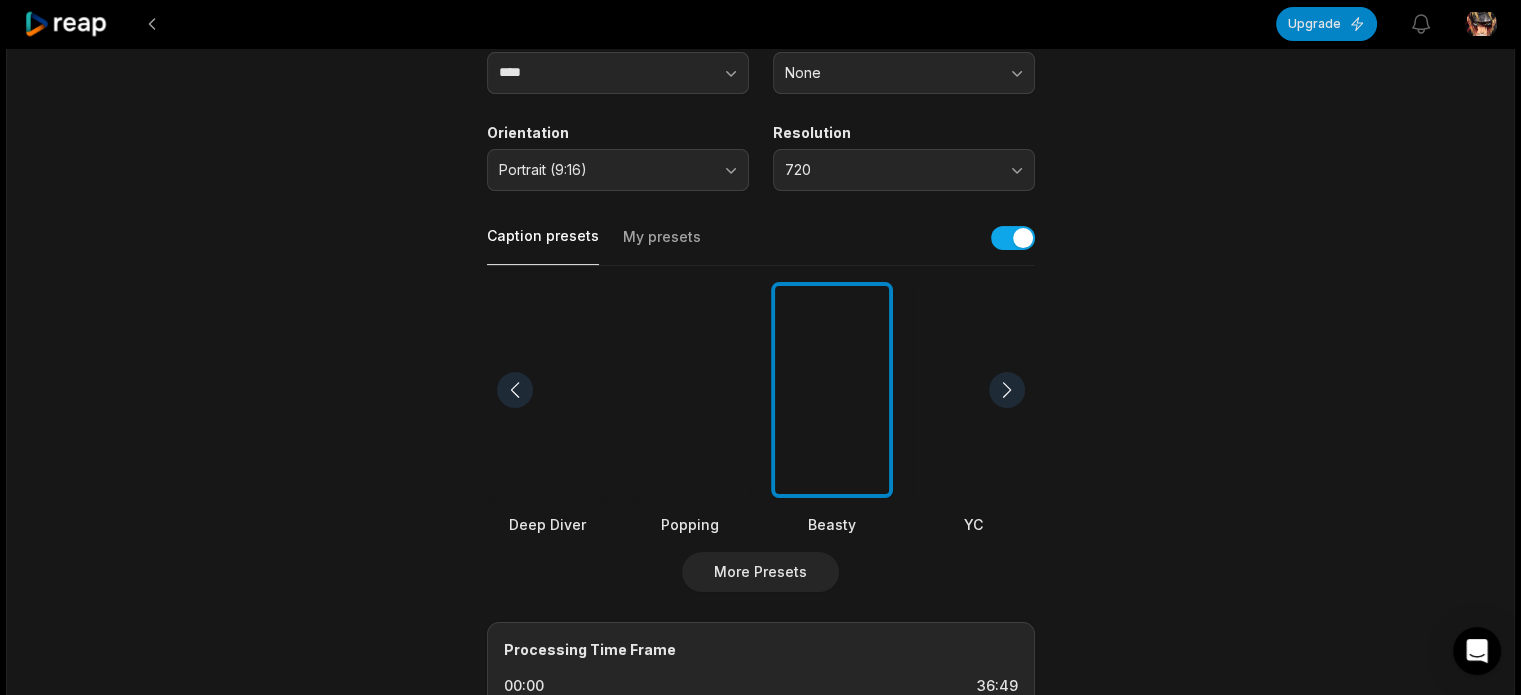click at bounding box center [832, 390] 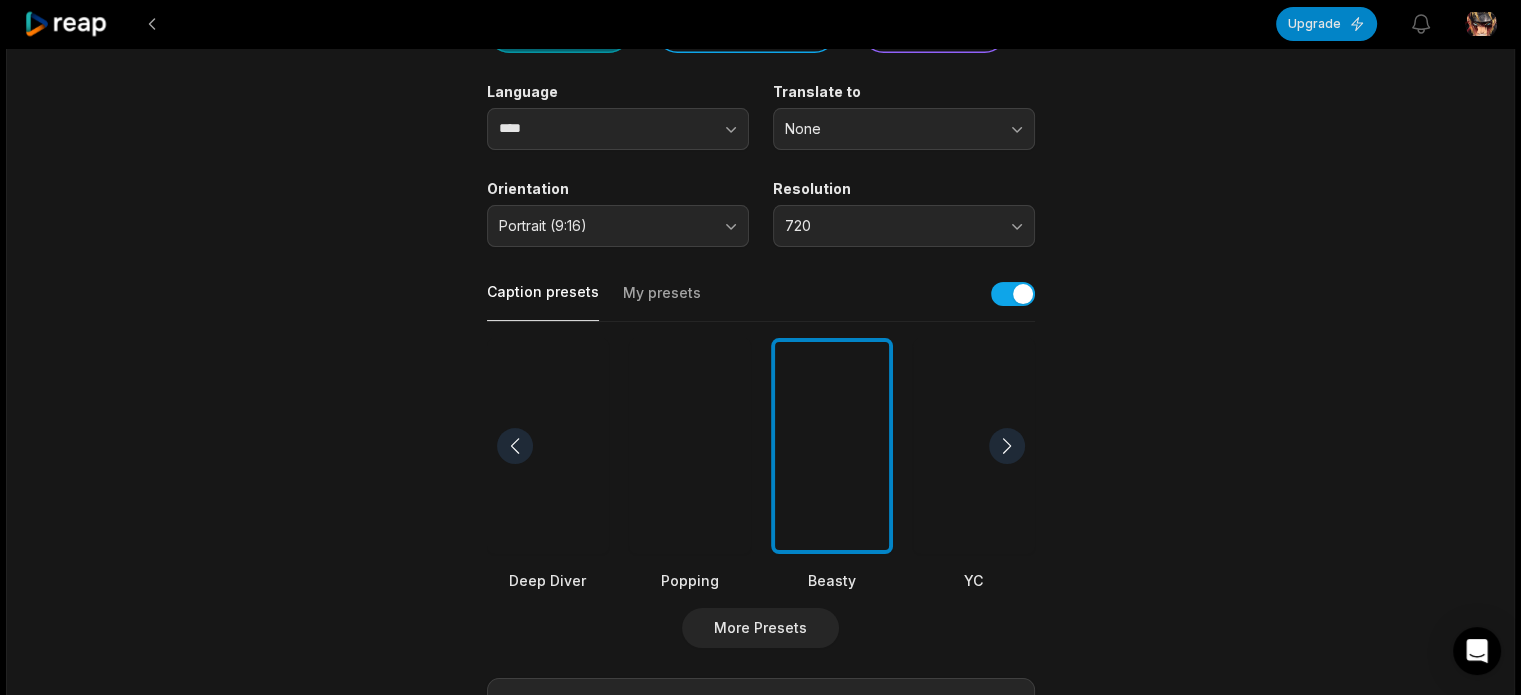 scroll, scrollTop: 0, scrollLeft: 0, axis: both 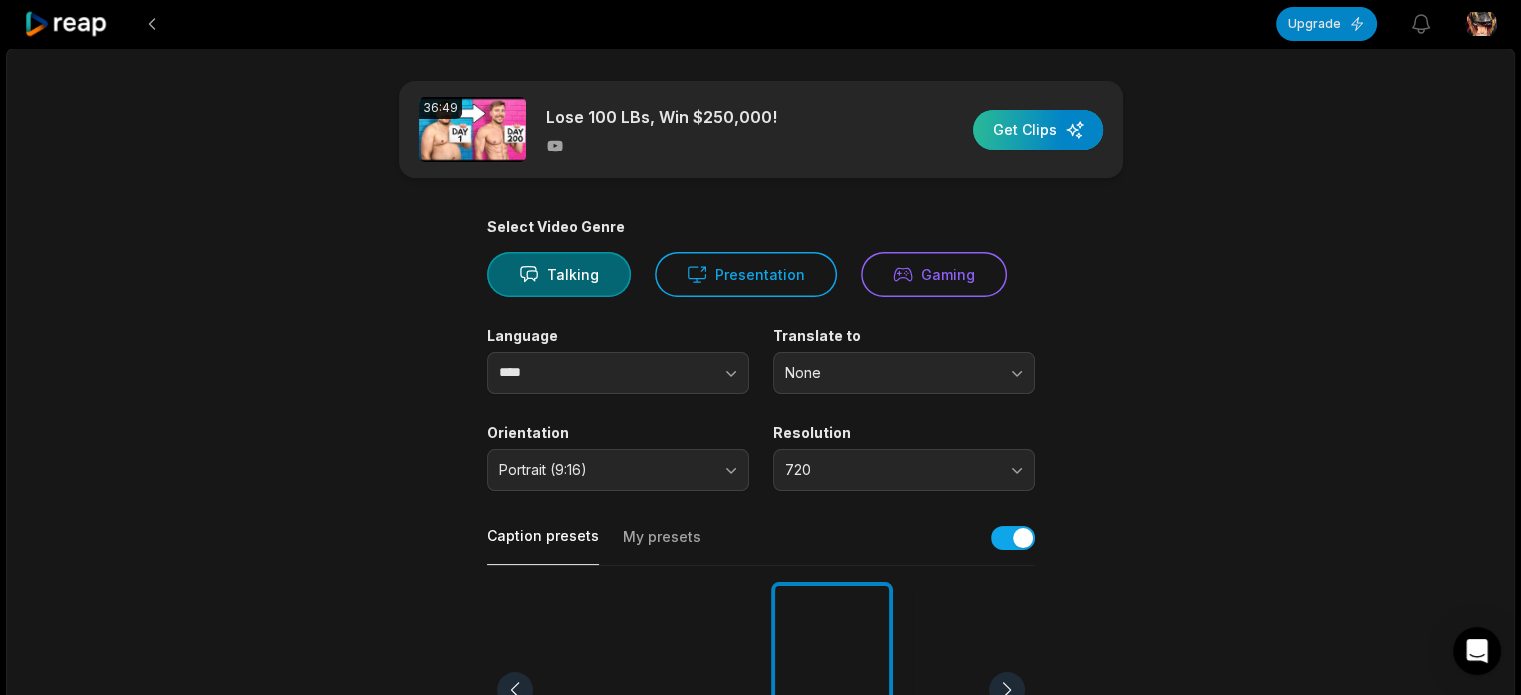click at bounding box center [1038, 130] 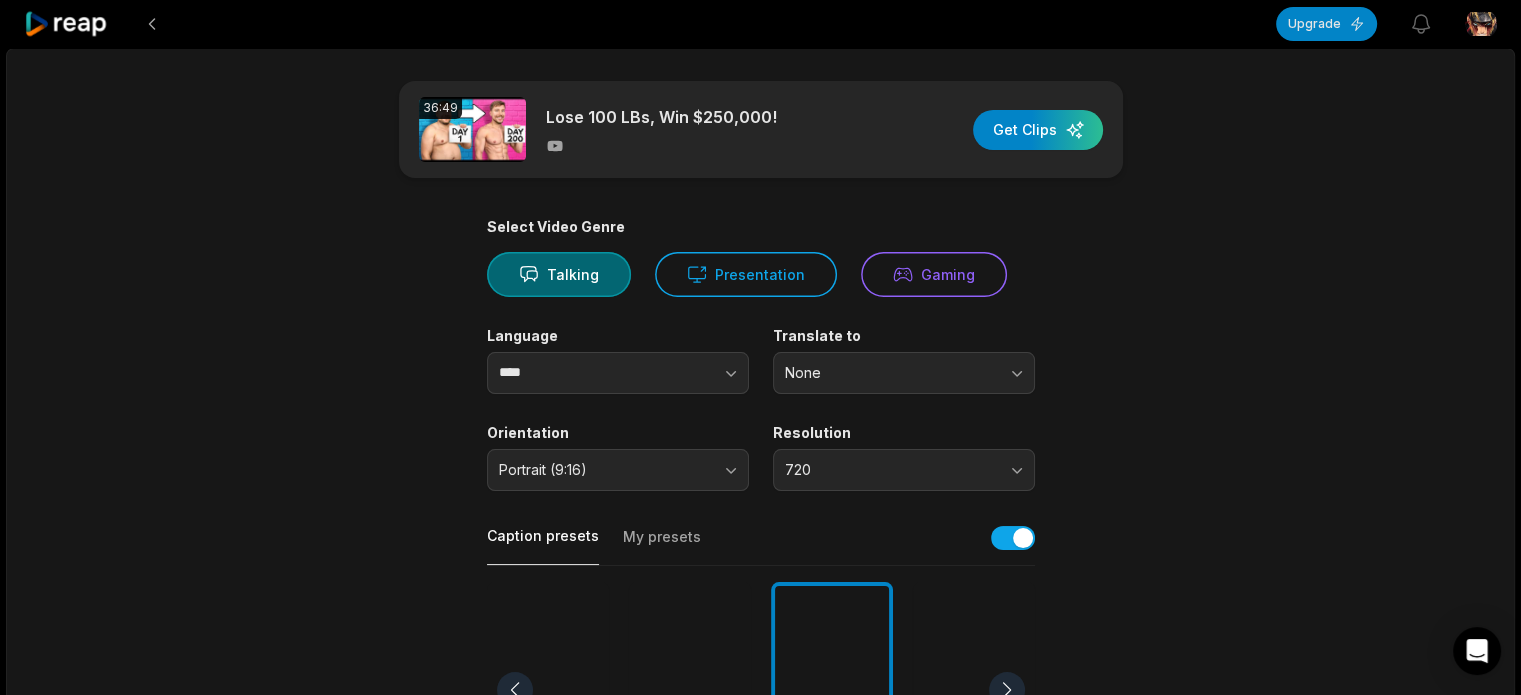 click on "36:49 Lose 100 LBs, Win $250,000!" at bounding box center (598, 129) 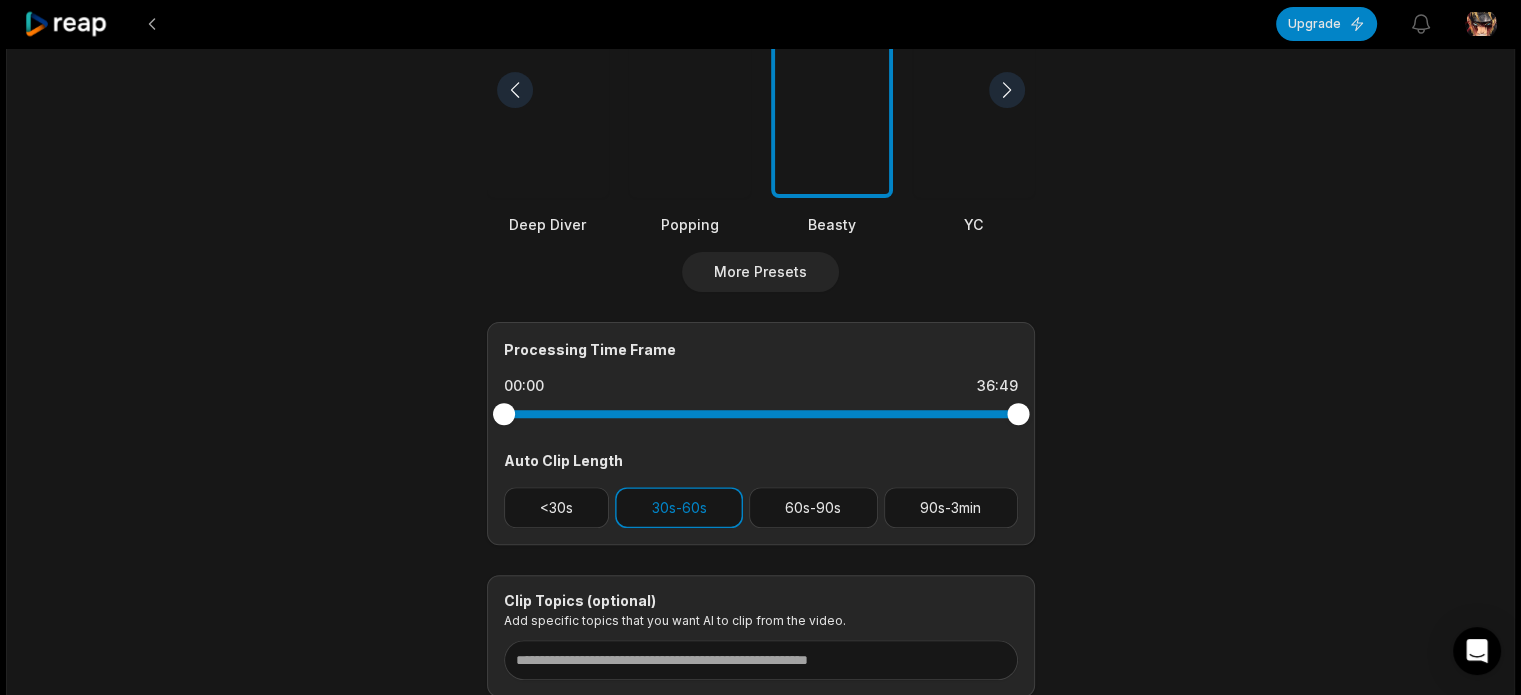 scroll, scrollTop: 700, scrollLeft: 0, axis: vertical 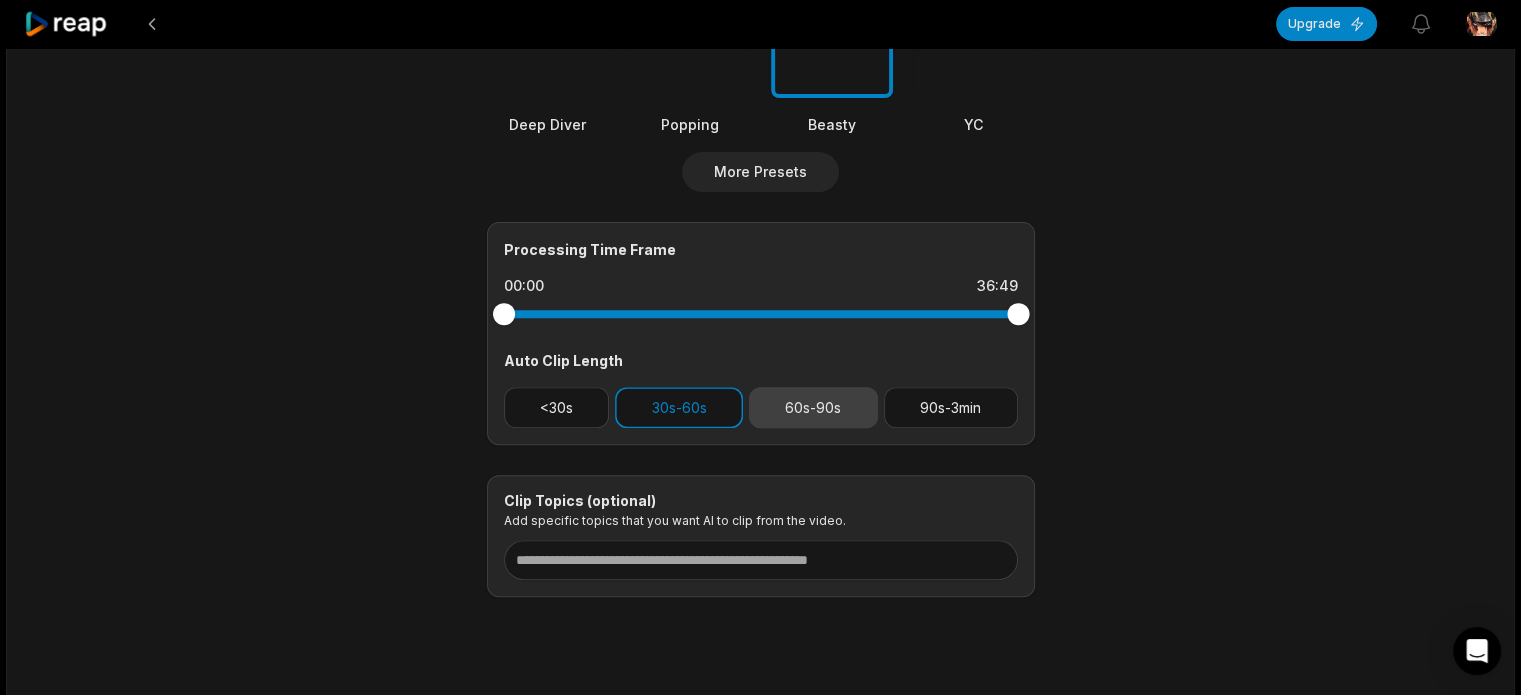click on "60s-90s" at bounding box center [813, 407] 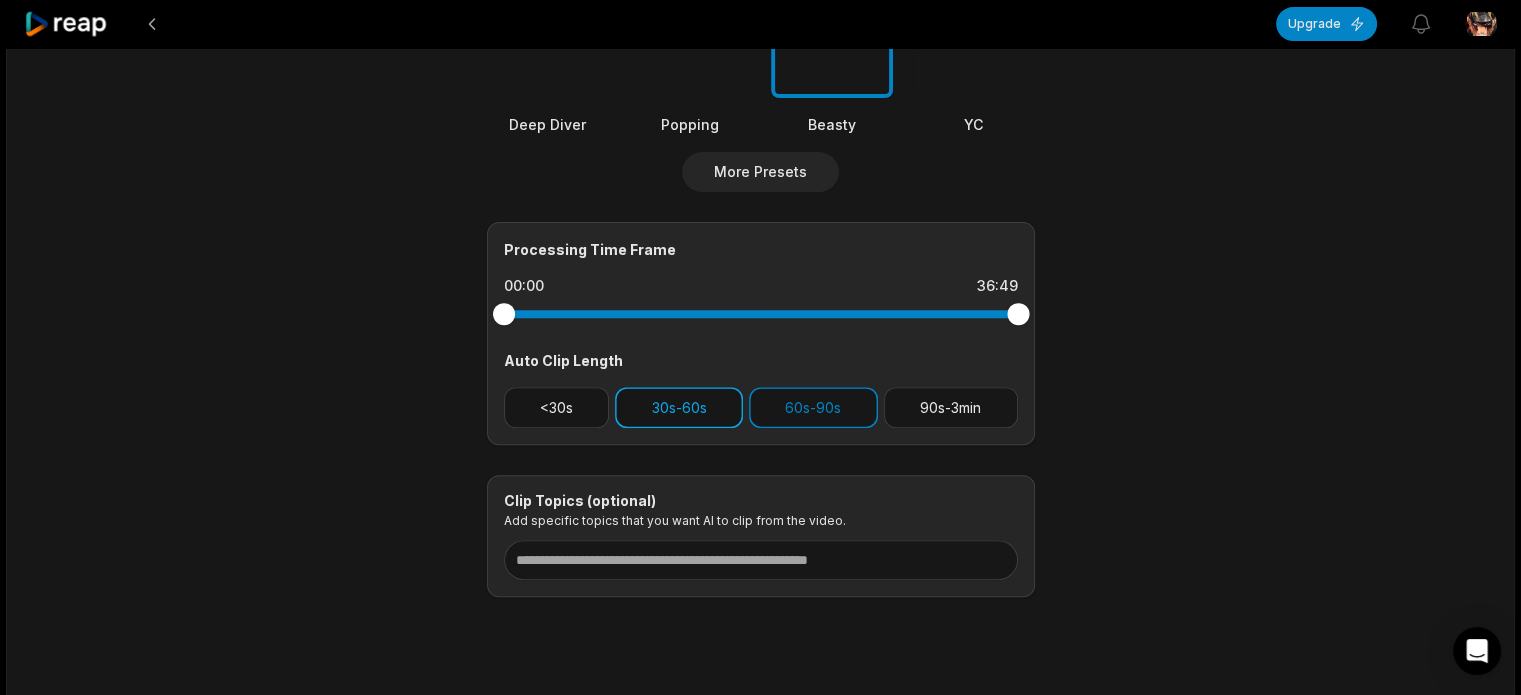 click on "30s-60s" at bounding box center (679, 407) 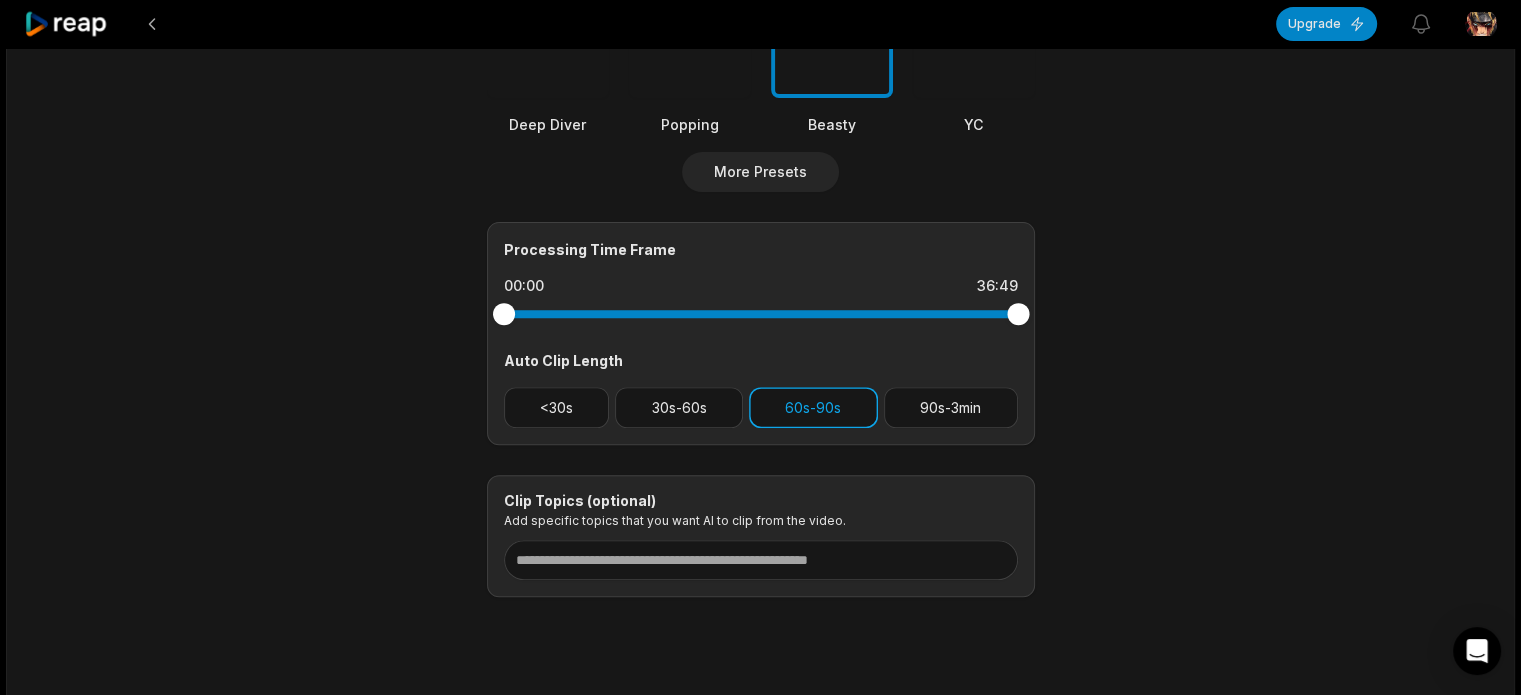 click on "60s-90s" at bounding box center [813, 407] 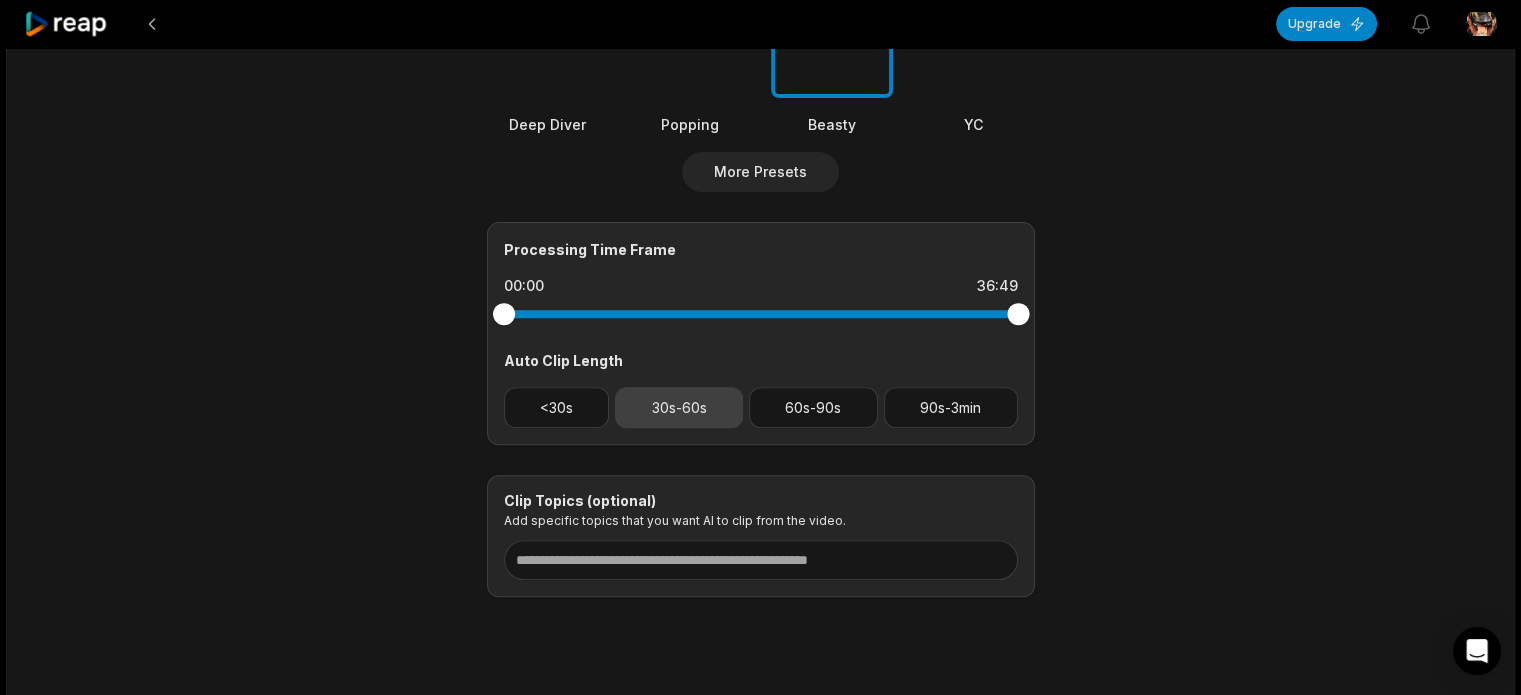 click on "30s-60s" at bounding box center [679, 407] 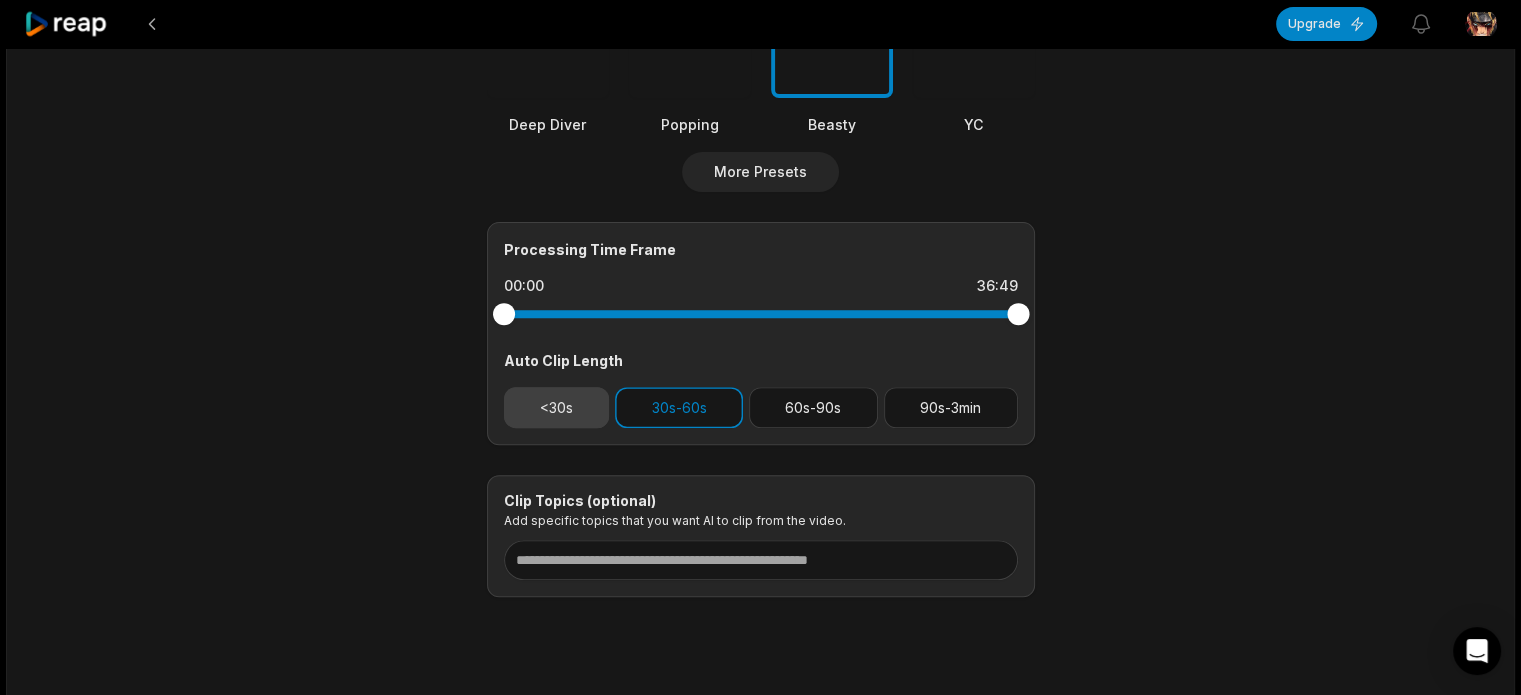 drag, startPoint x: 527, startPoint y: 407, endPoint x: 550, endPoint y: 403, distance: 23.345236 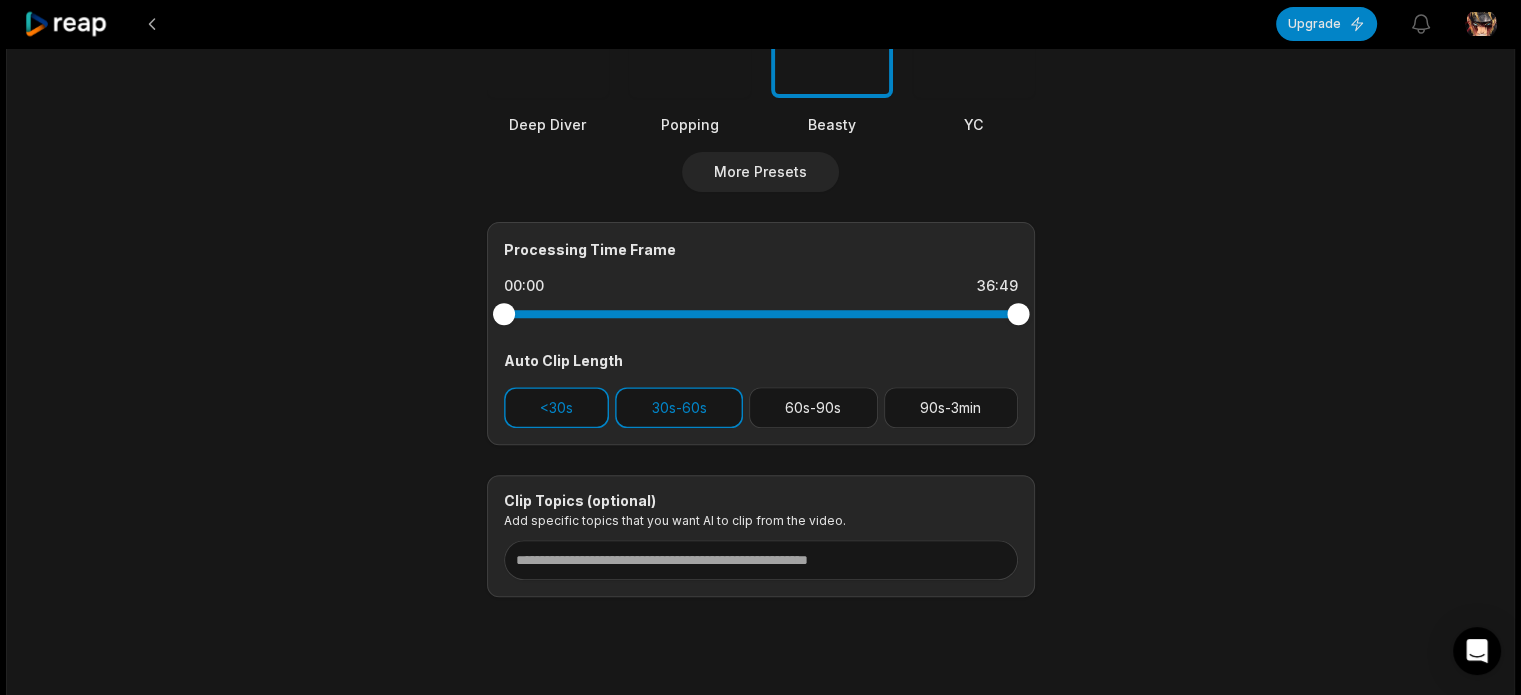 scroll, scrollTop: 600, scrollLeft: 0, axis: vertical 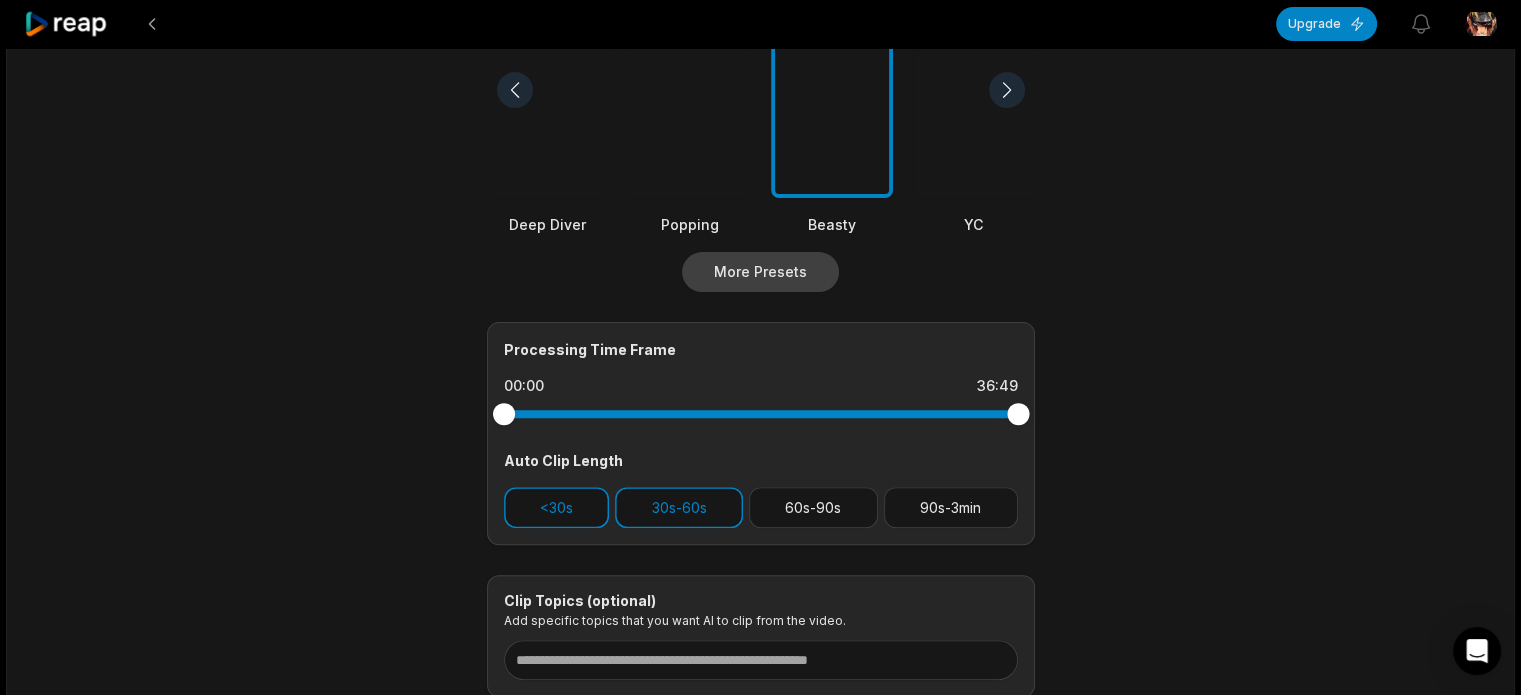 click on "More Presets" at bounding box center (760, 272) 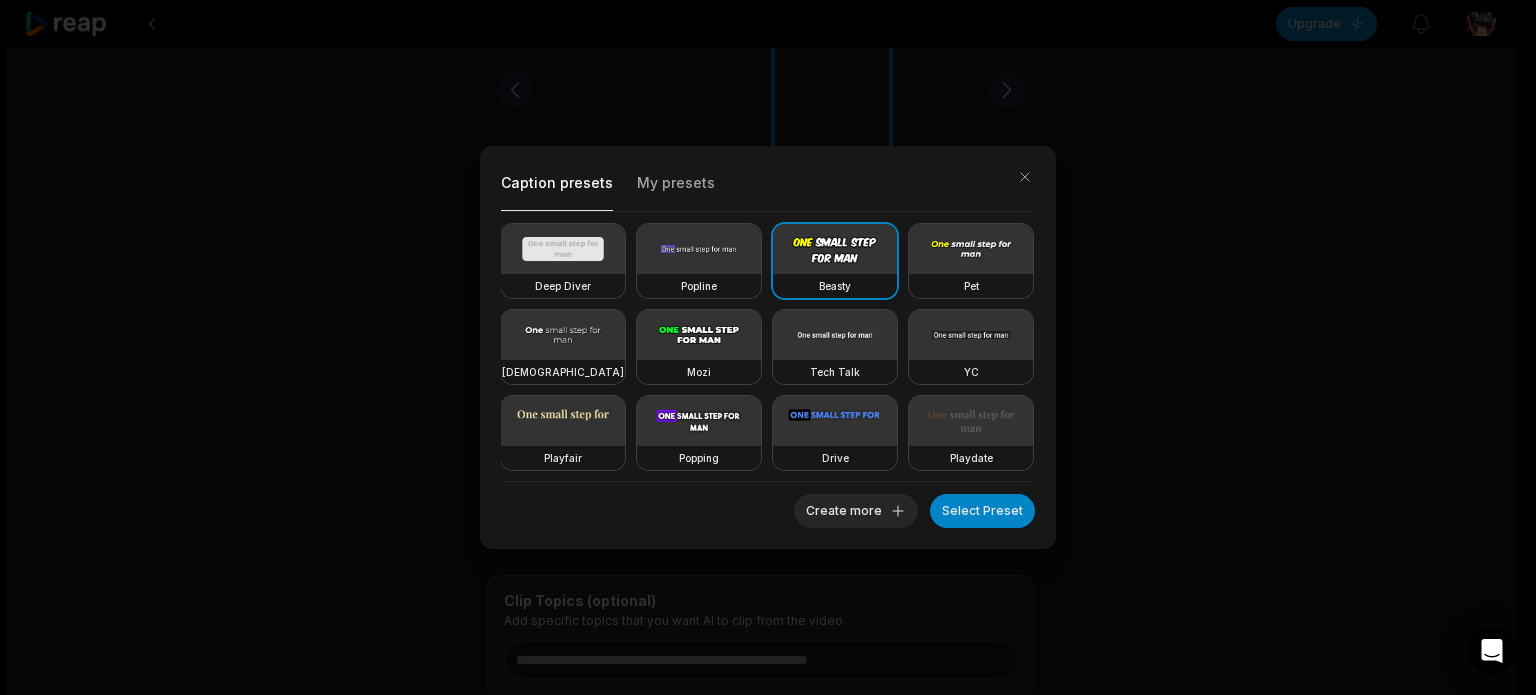 click at bounding box center (835, 249) 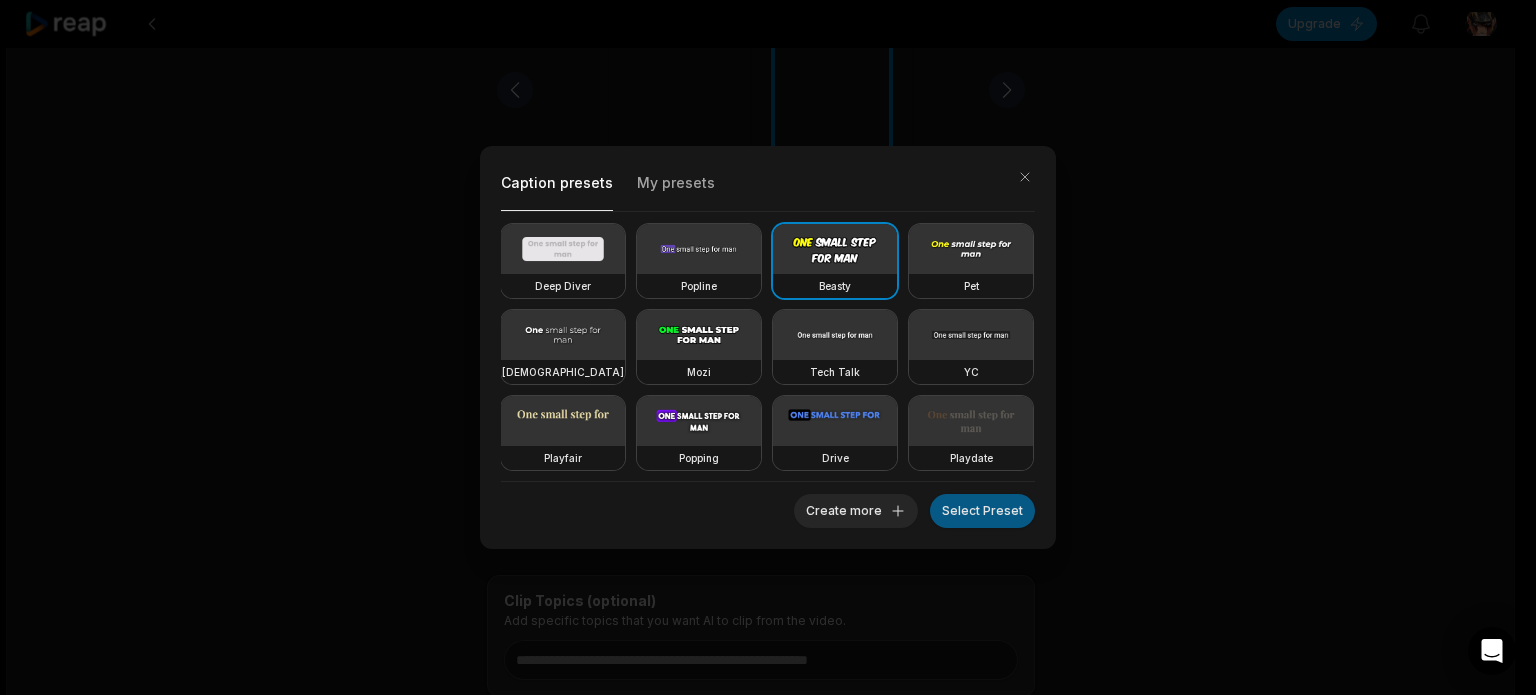 click on "Select Preset" at bounding box center (982, 511) 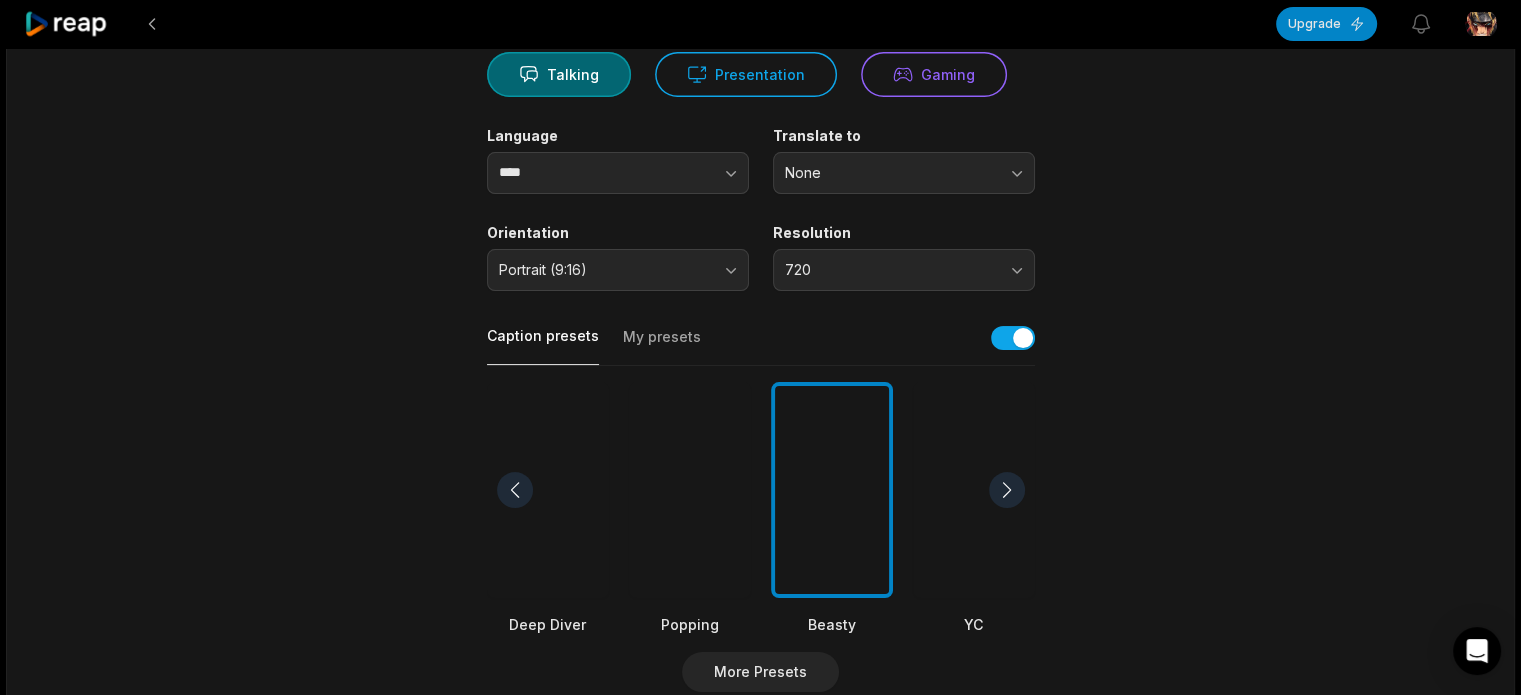 scroll, scrollTop: 0, scrollLeft: 0, axis: both 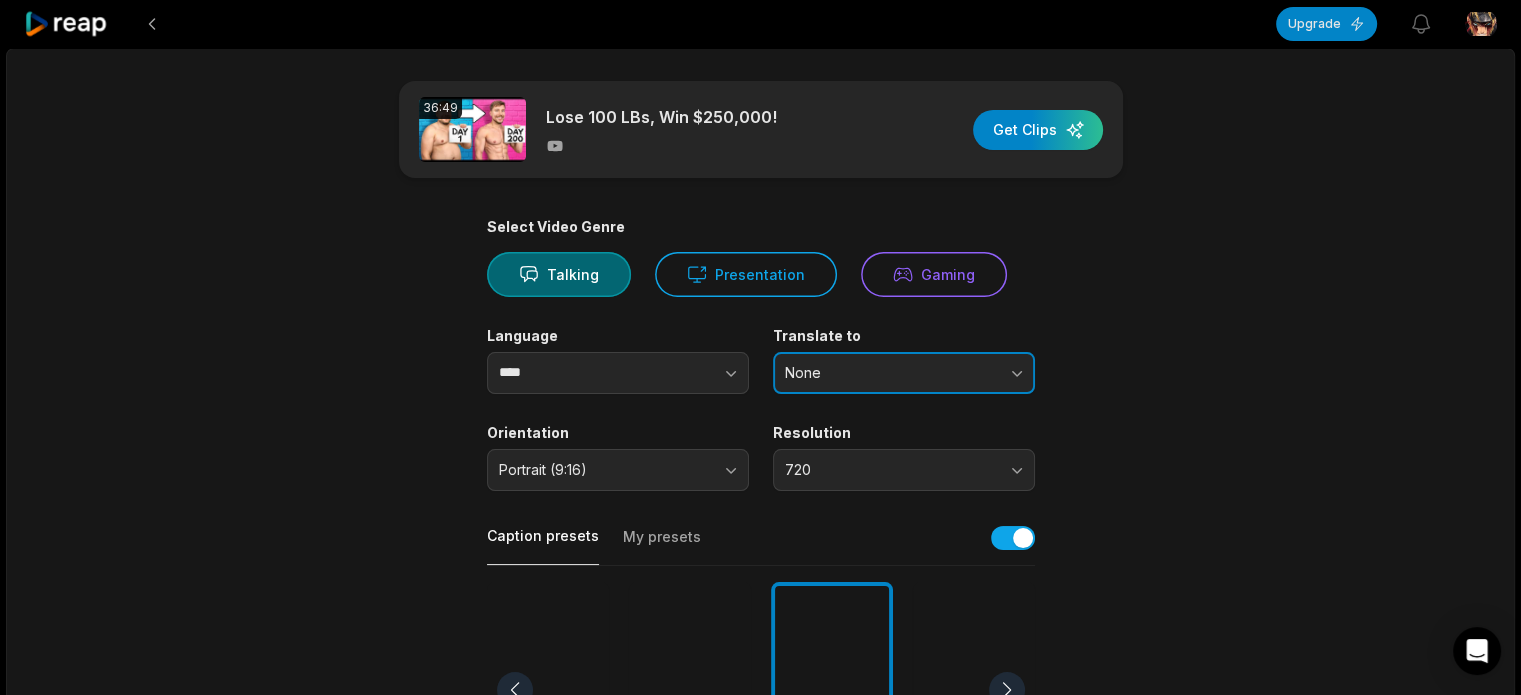 click on "None" at bounding box center [890, 373] 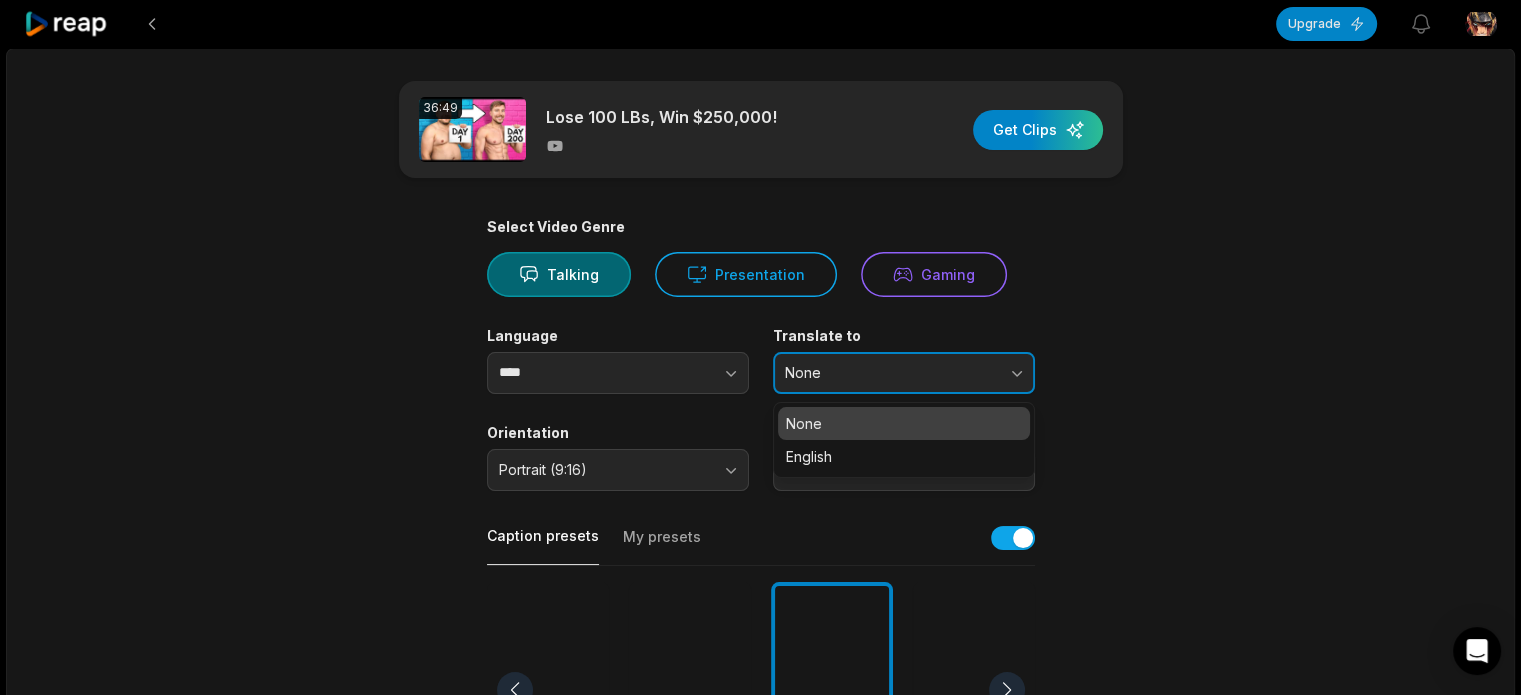 click on "None" at bounding box center (890, 373) 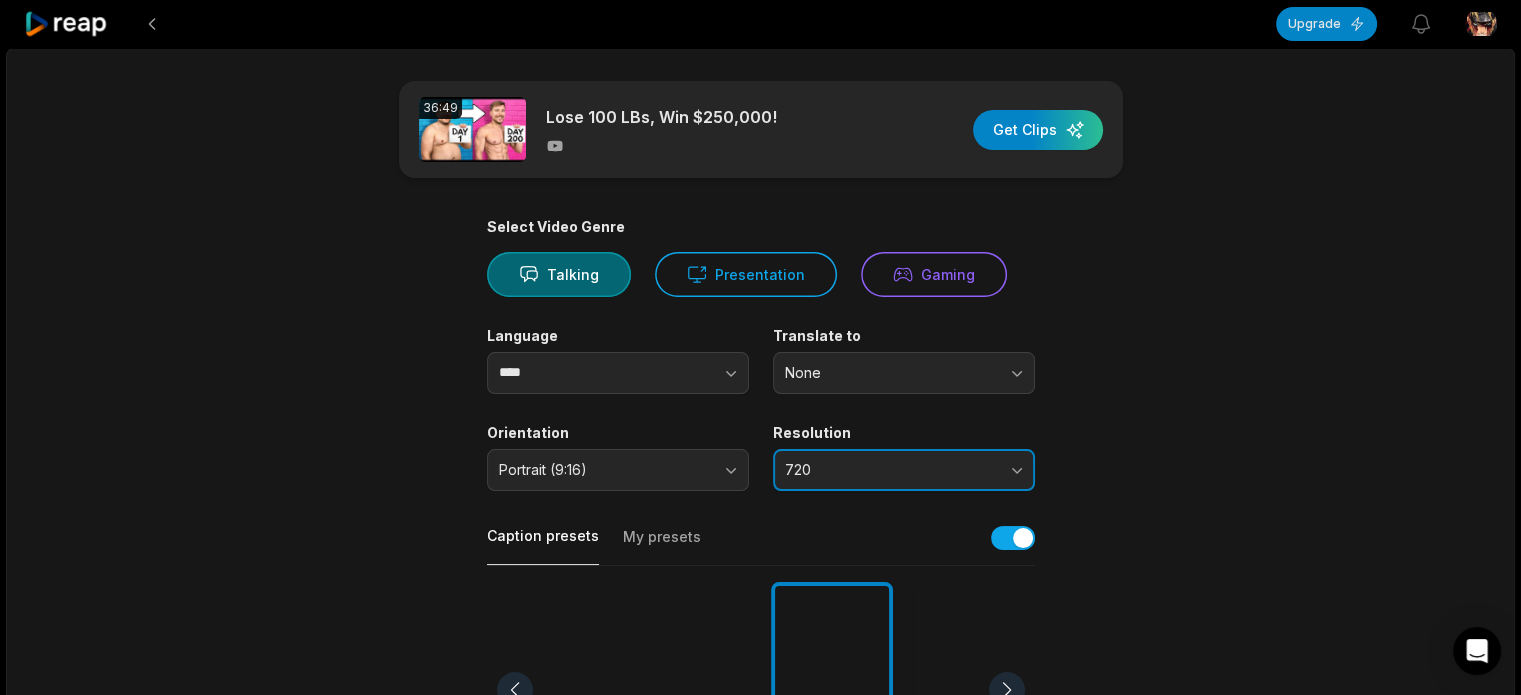 click on "720" at bounding box center [890, 470] 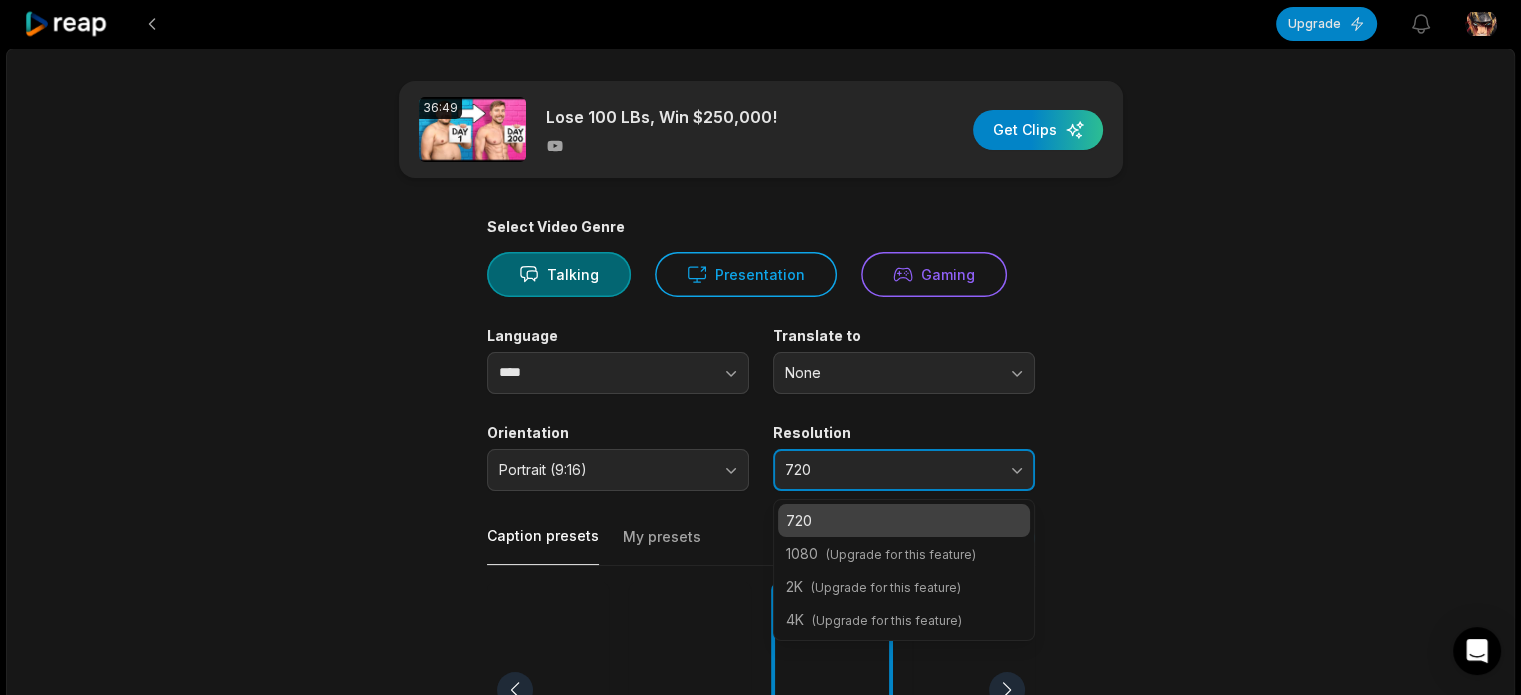 click on "720" at bounding box center (890, 470) 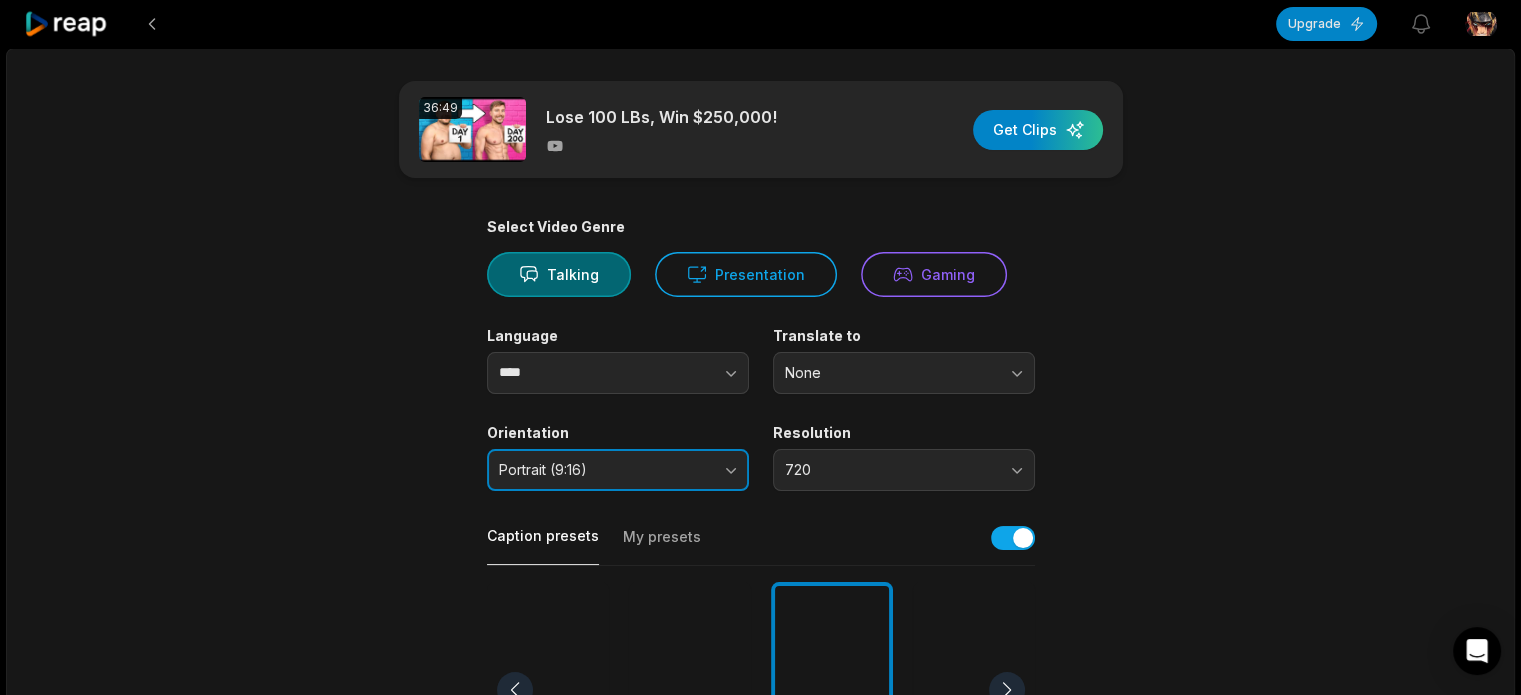 click on "Portrait (9:16)" at bounding box center [604, 470] 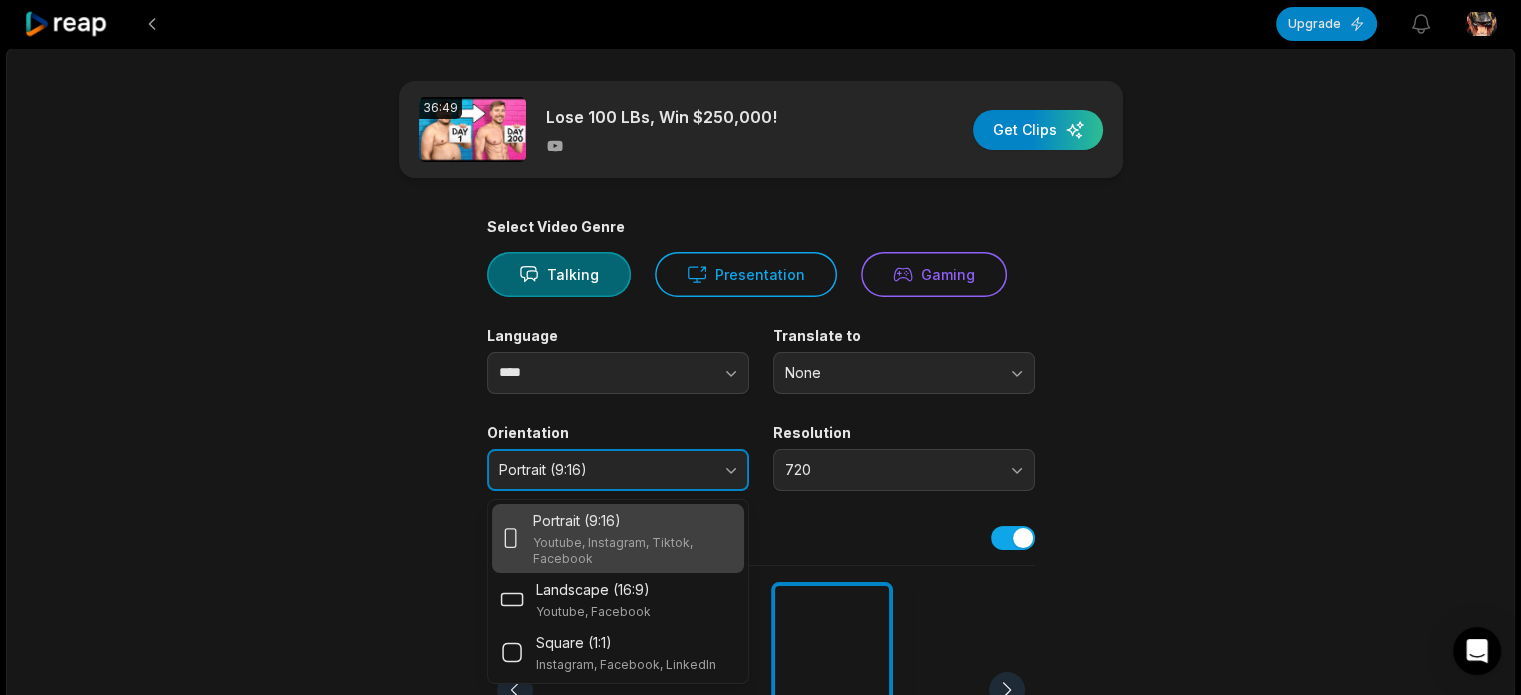 click on "Portrait (9:16)" at bounding box center [604, 470] 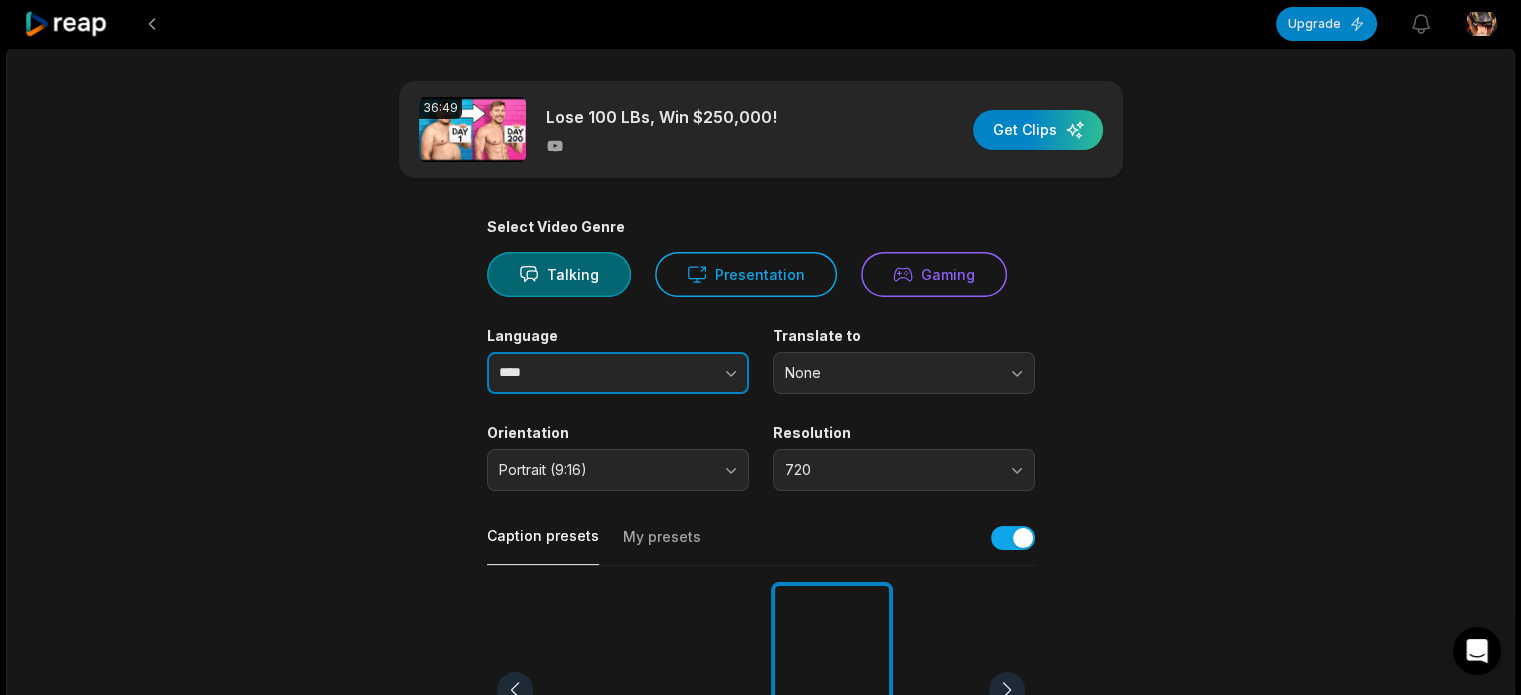 click on "****" at bounding box center [618, 373] 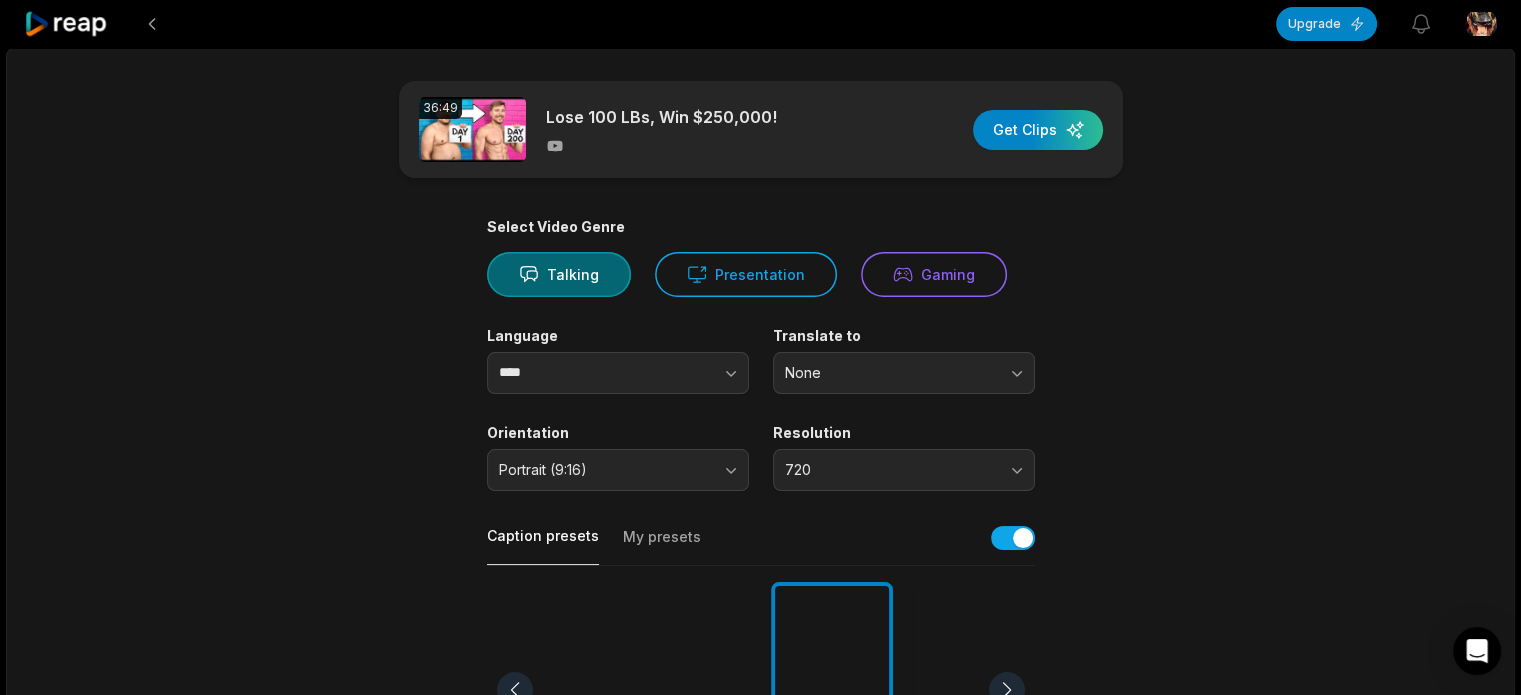 click on "Select Video Genre Talking Presentation Gaming" at bounding box center [761, 257] 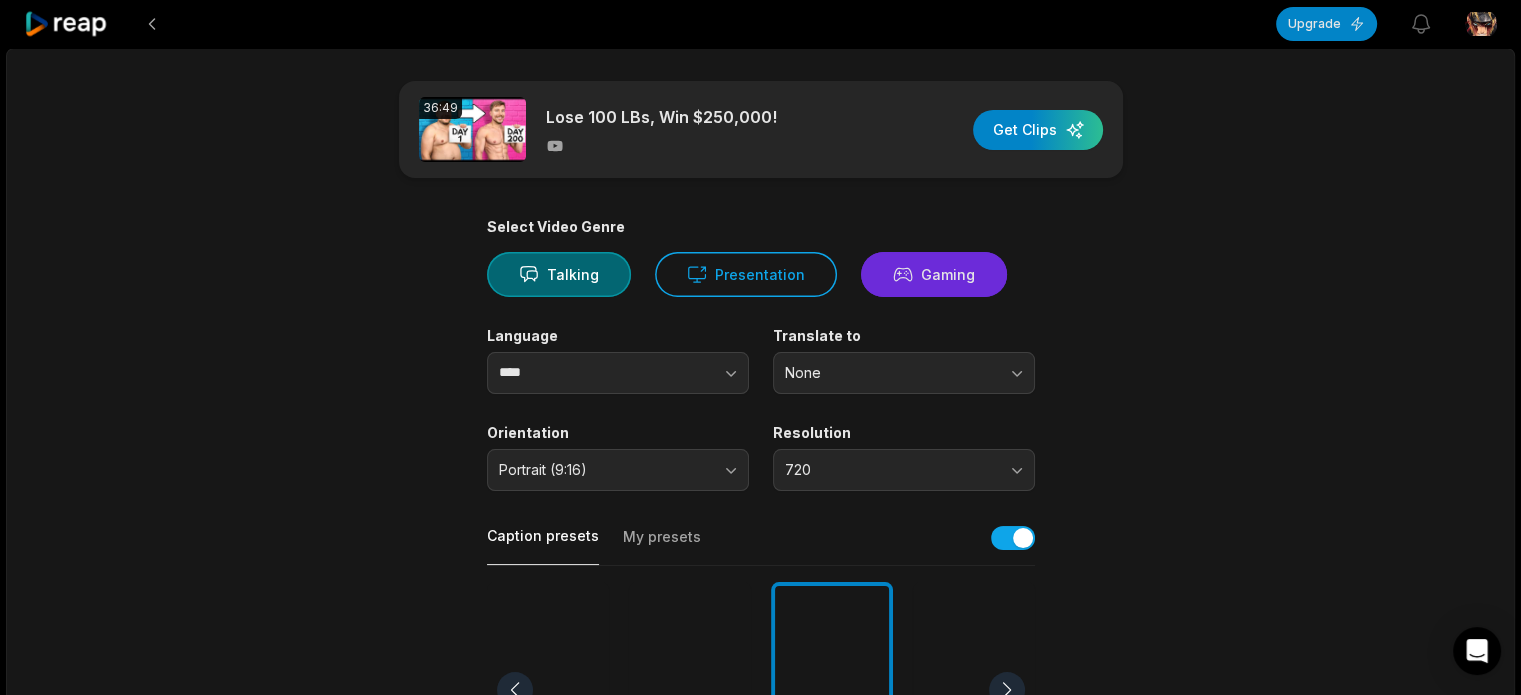 click 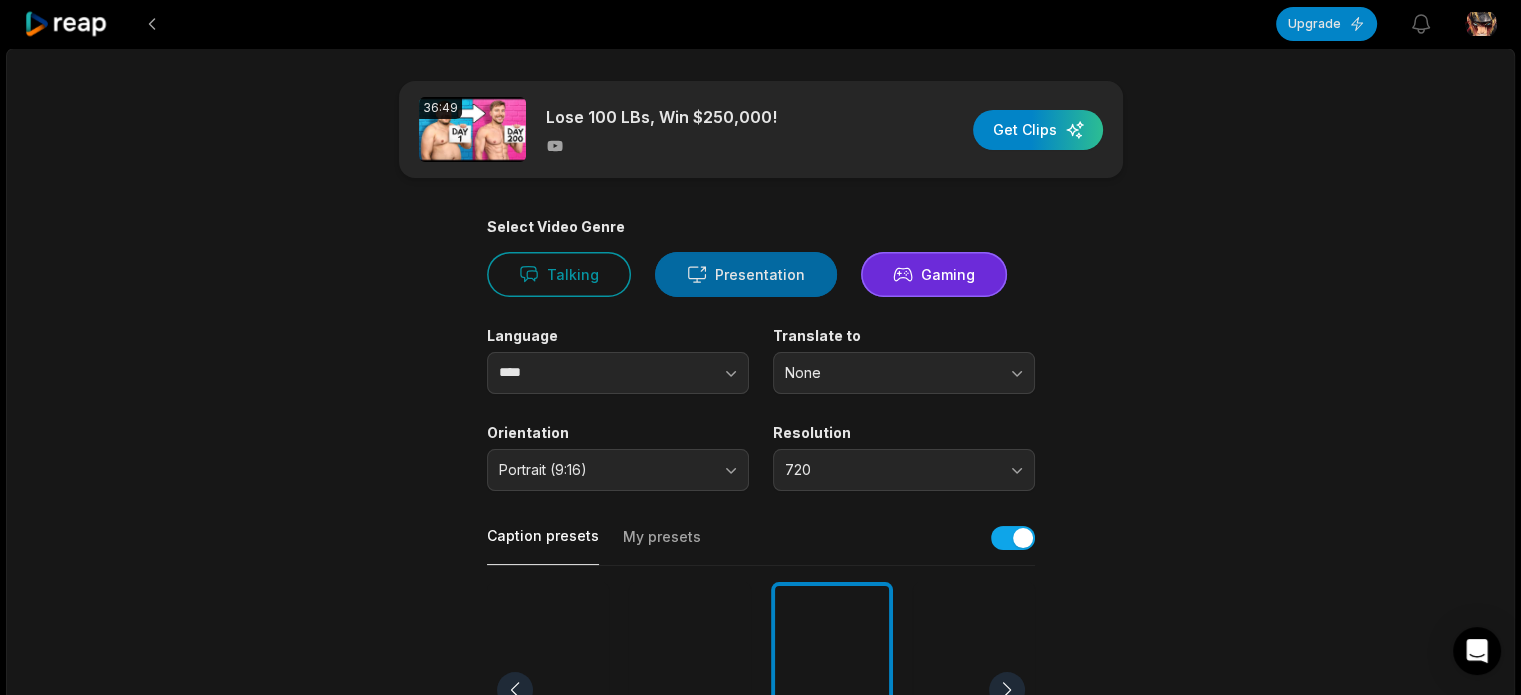 click on "Presentation" at bounding box center (746, 274) 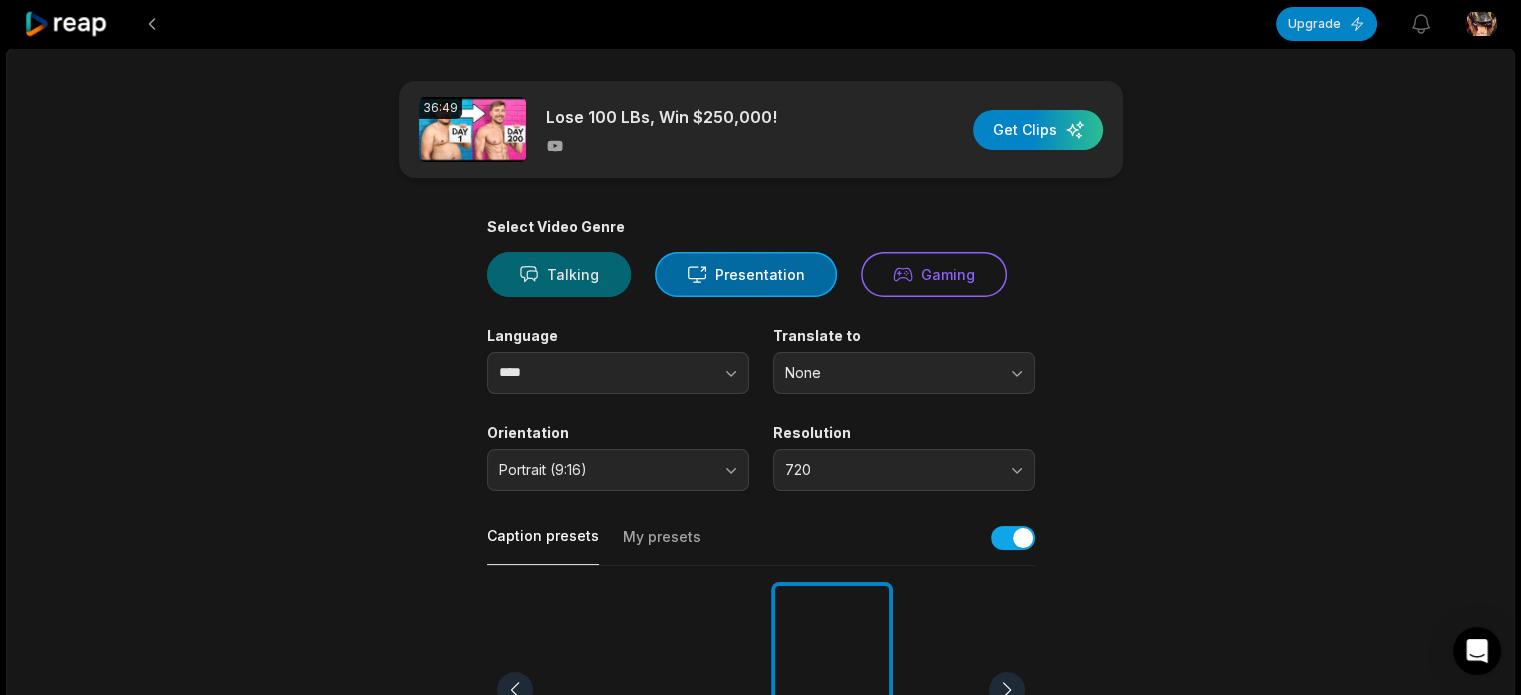 click on "Talking" at bounding box center (559, 274) 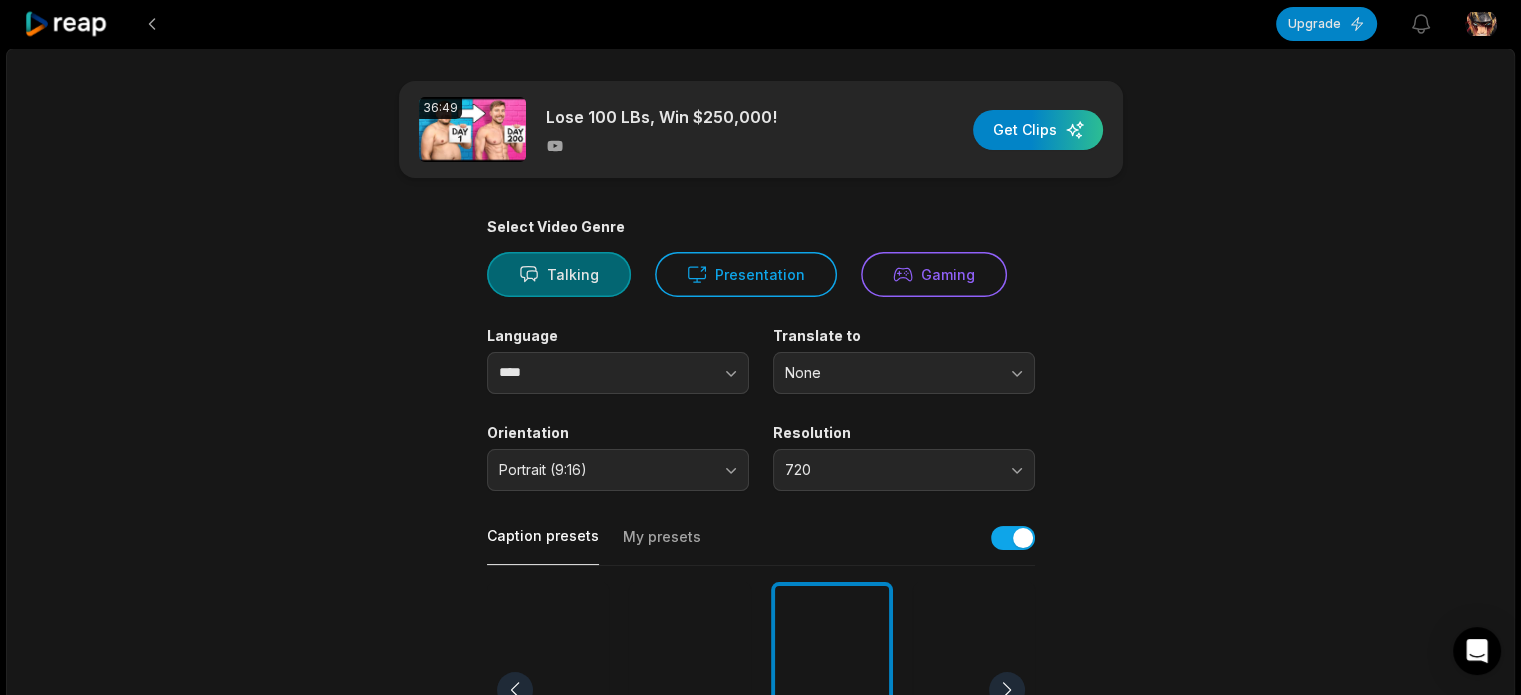 click on "Talking" at bounding box center [559, 274] 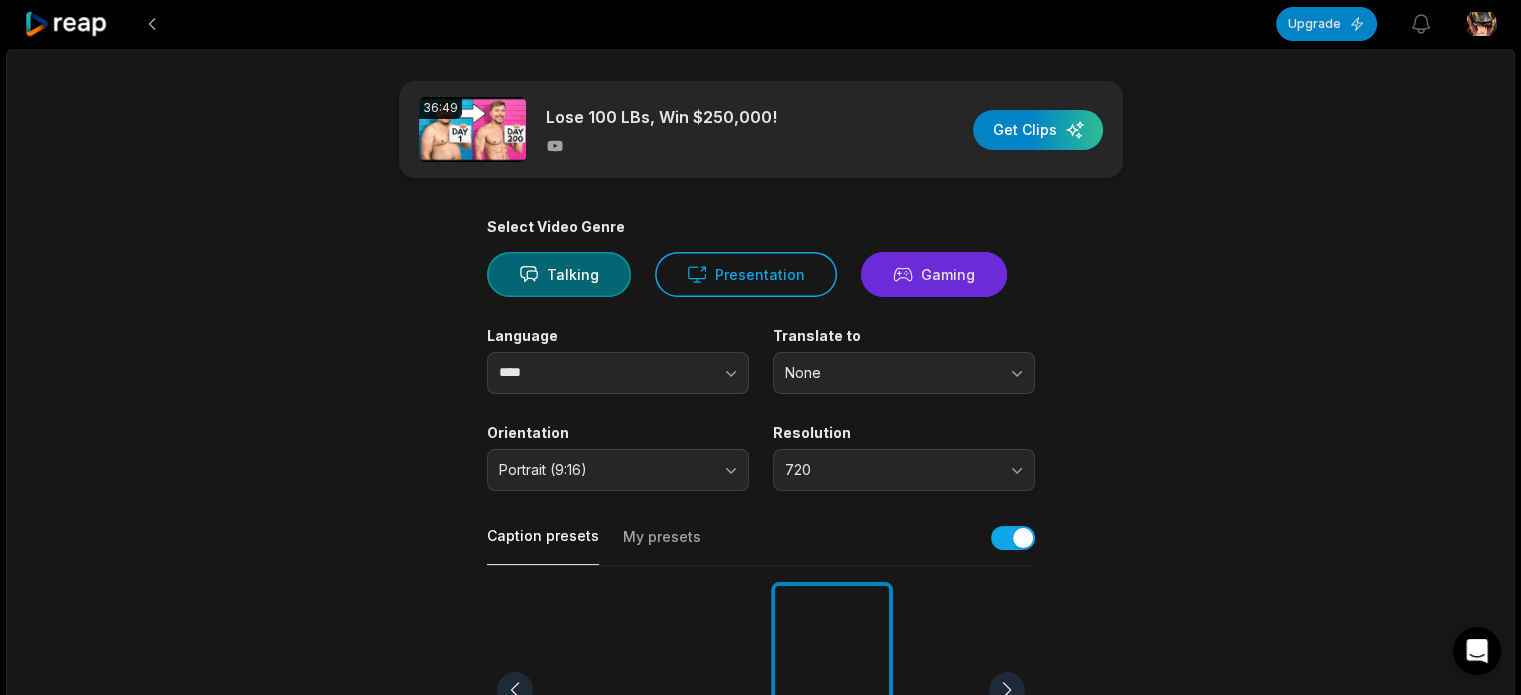 click 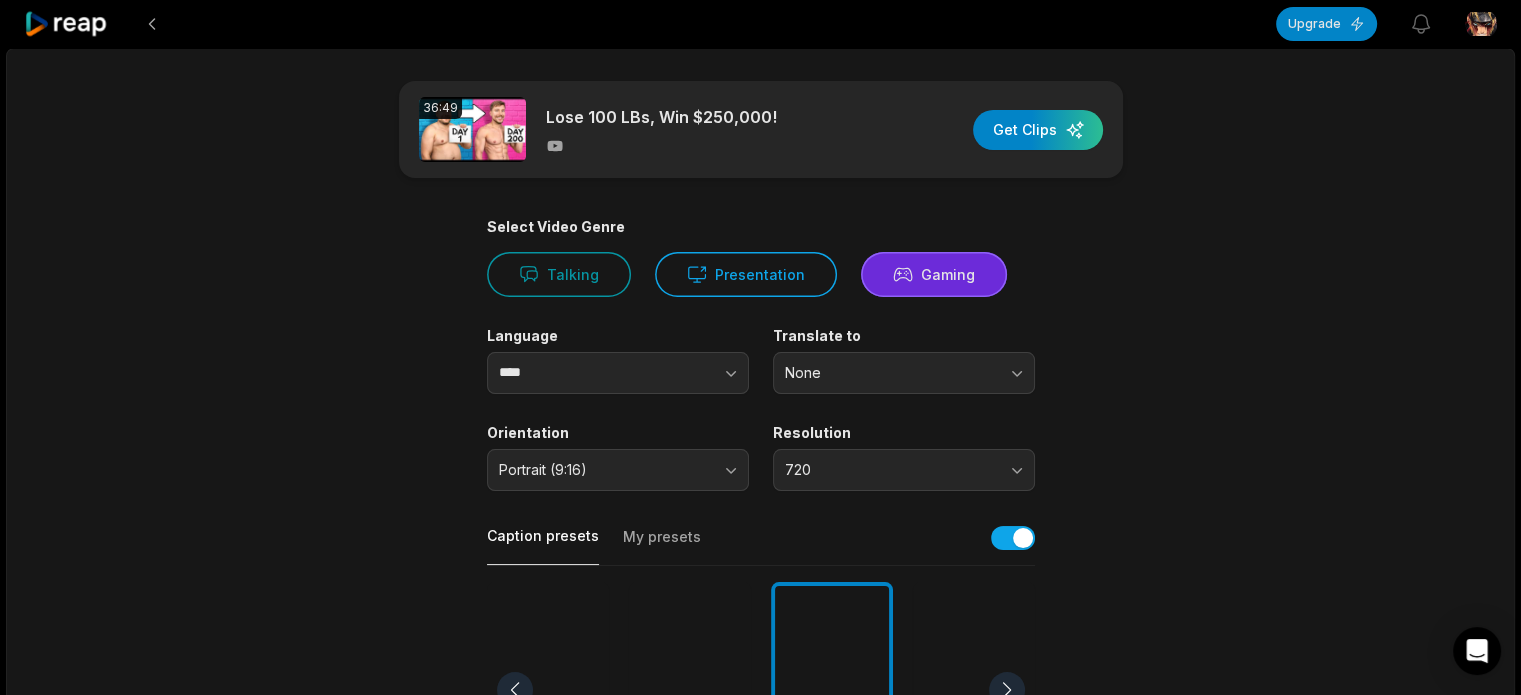click on "Gaming" at bounding box center (934, 274) 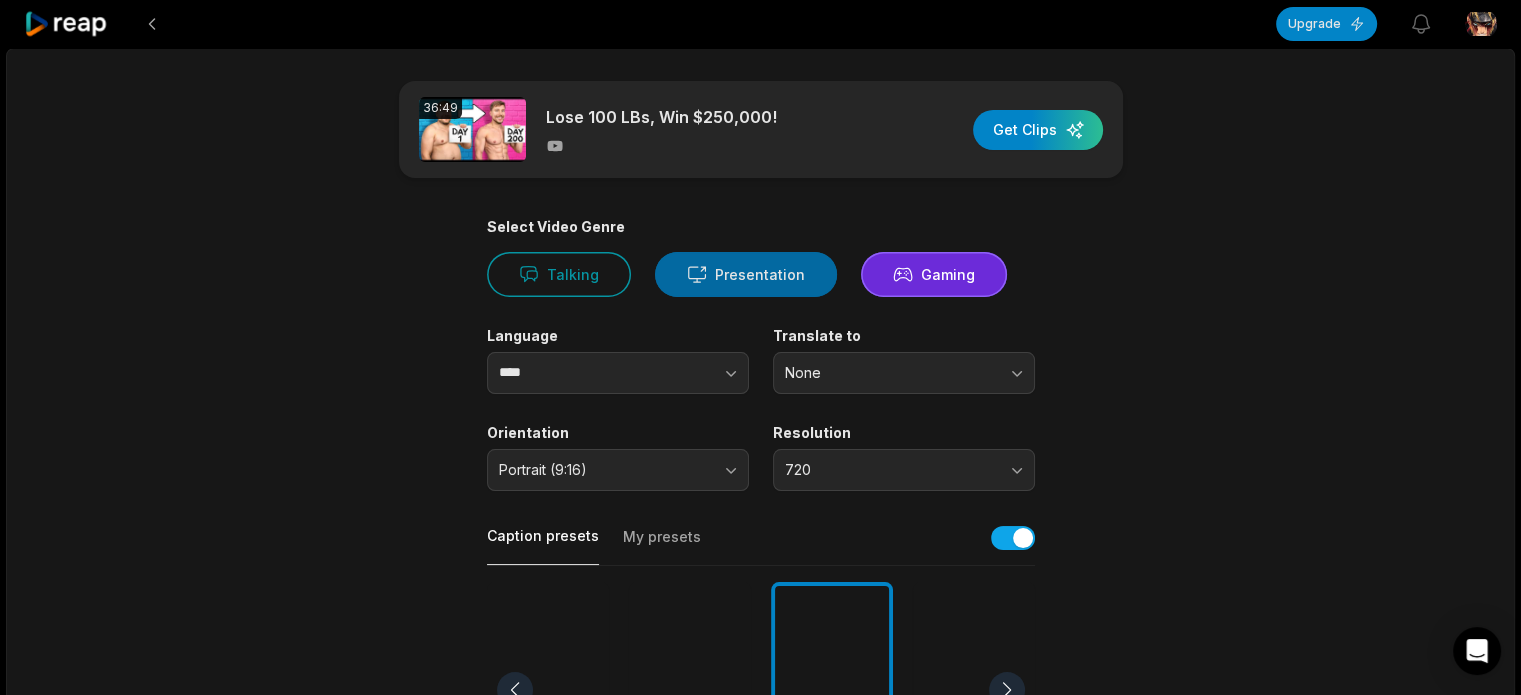 click on "Presentation" at bounding box center (746, 274) 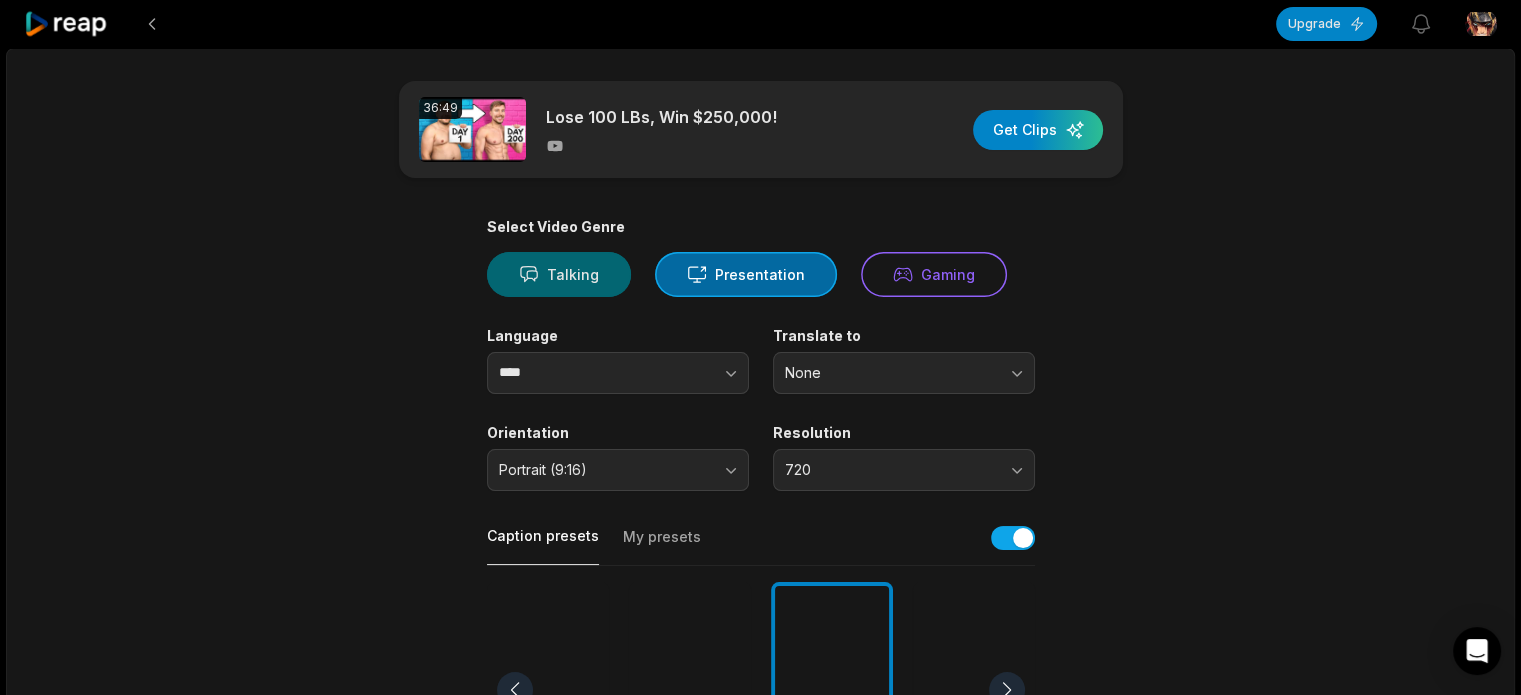 click on "Talking" at bounding box center [559, 274] 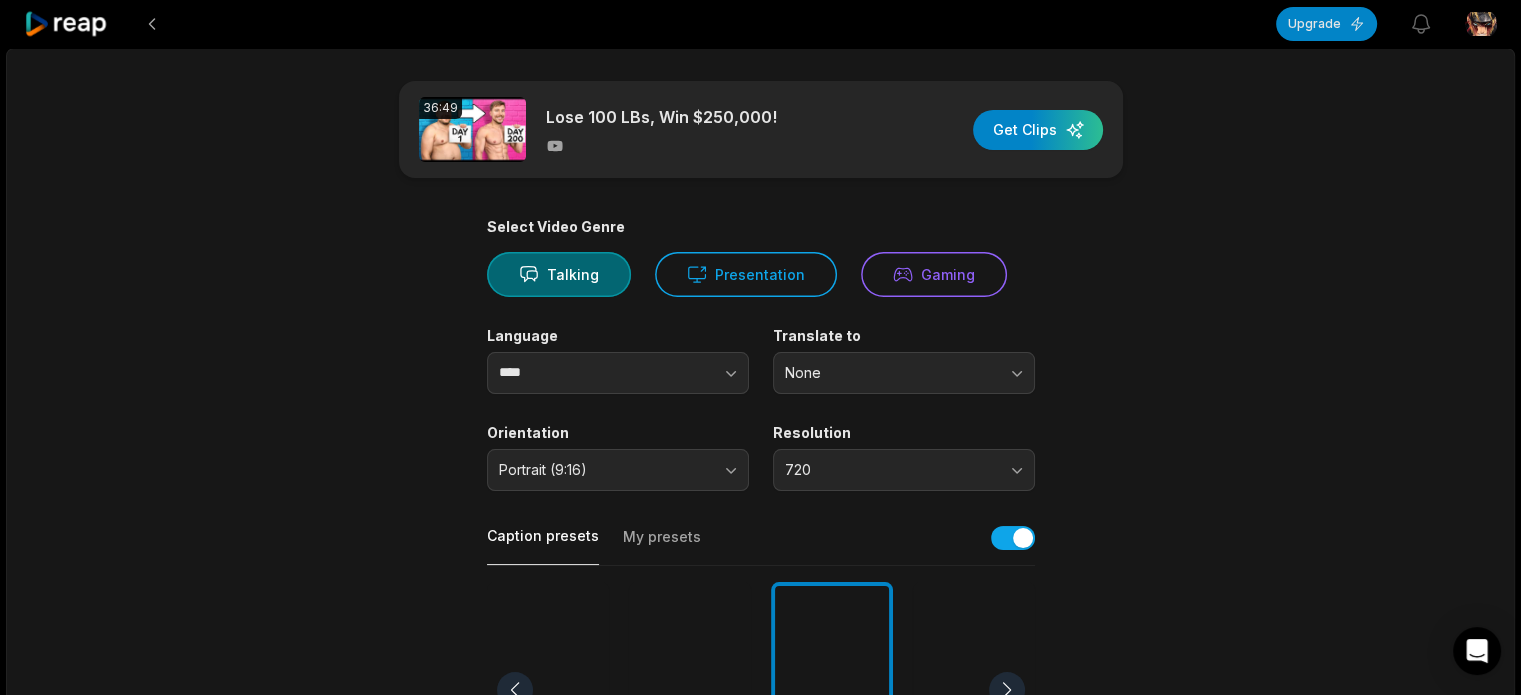 click on "Select Video Genre Talking Presentation Gaming Language **** Translate to None Orientation Portrait (9:16) Resolution 720 Caption presets My presets Deep Diver Popping Beasty YC Playdate Pet Zen More Presets Processing Time Frame 00:00 36:49 Auto Clip Length <30s 30s-60s 60s-90s 90s-3min Clip Topics (optional) Add specific topics that you want AI to clip from the video." at bounding box center (761, 757) 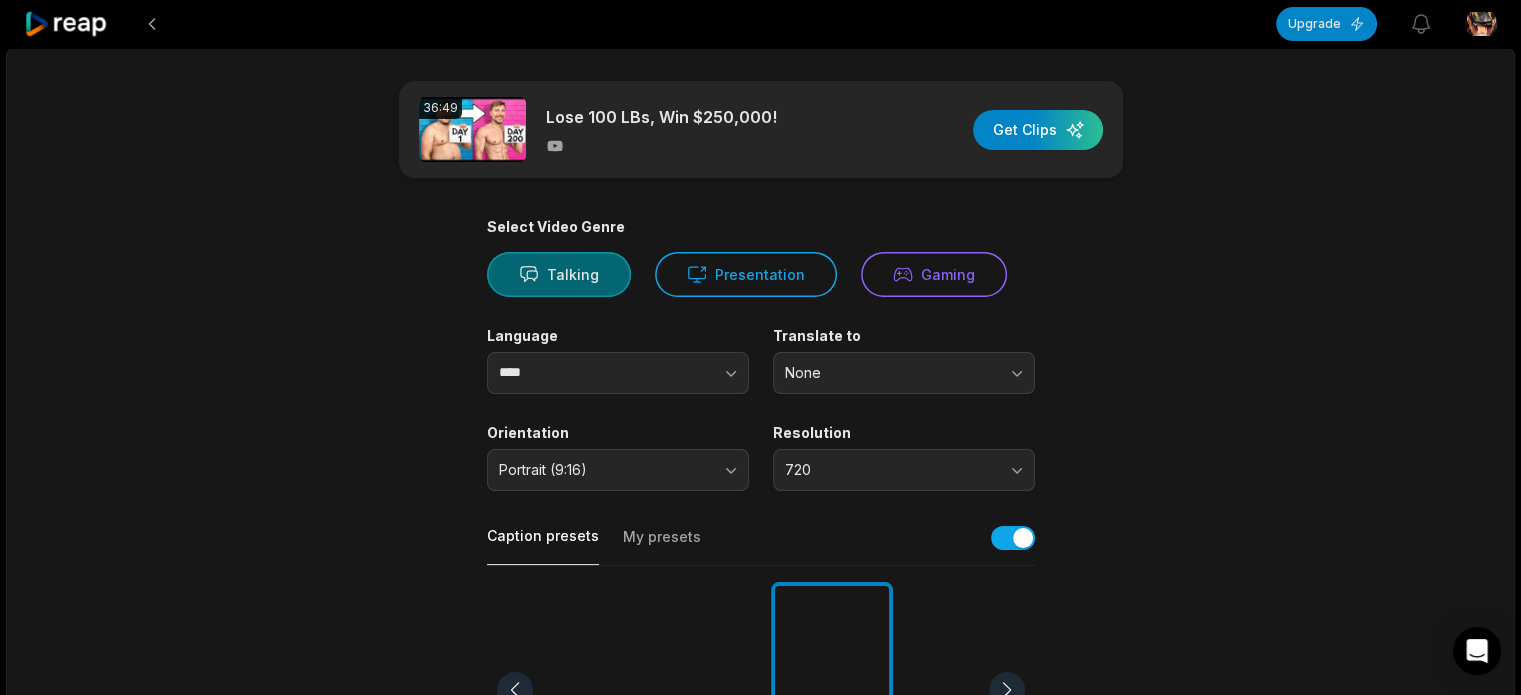 click on "Talking" at bounding box center (559, 274) 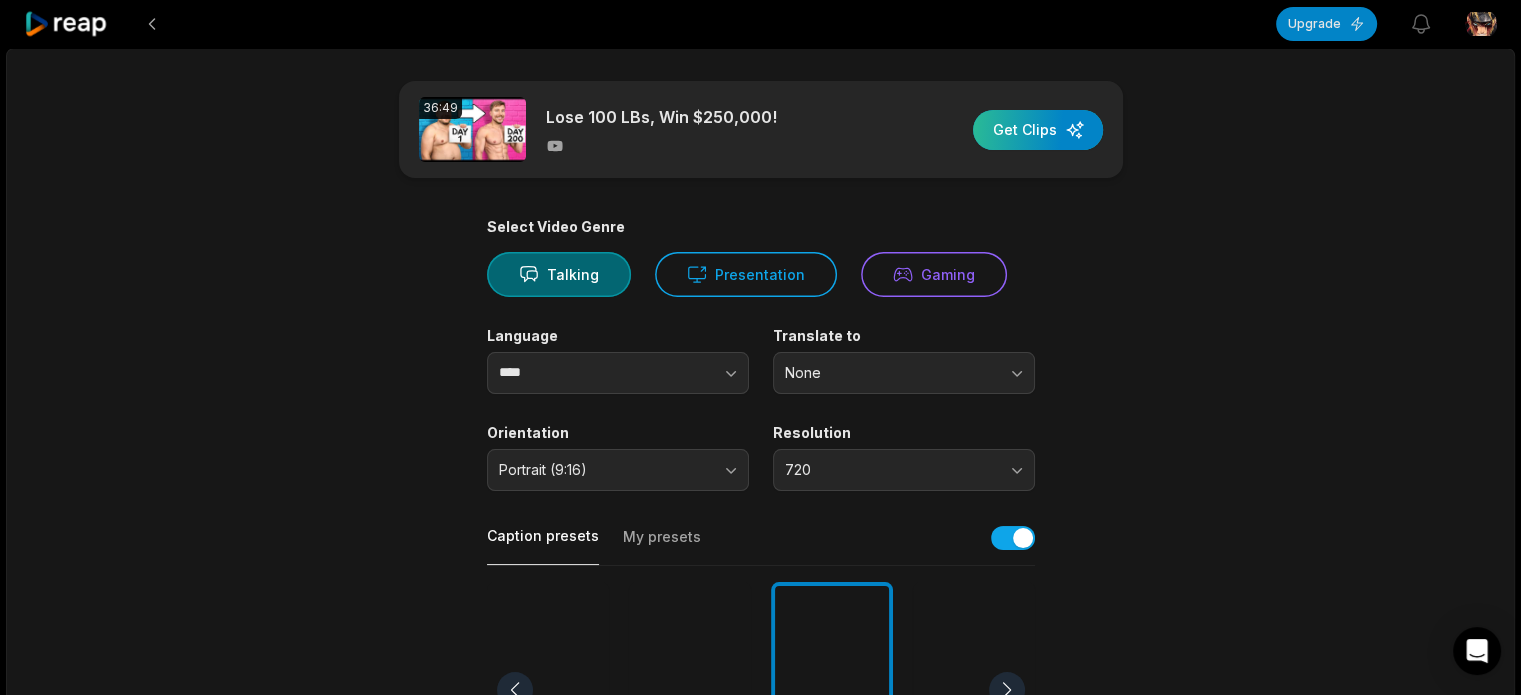 click at bounding box center (1038, 130) 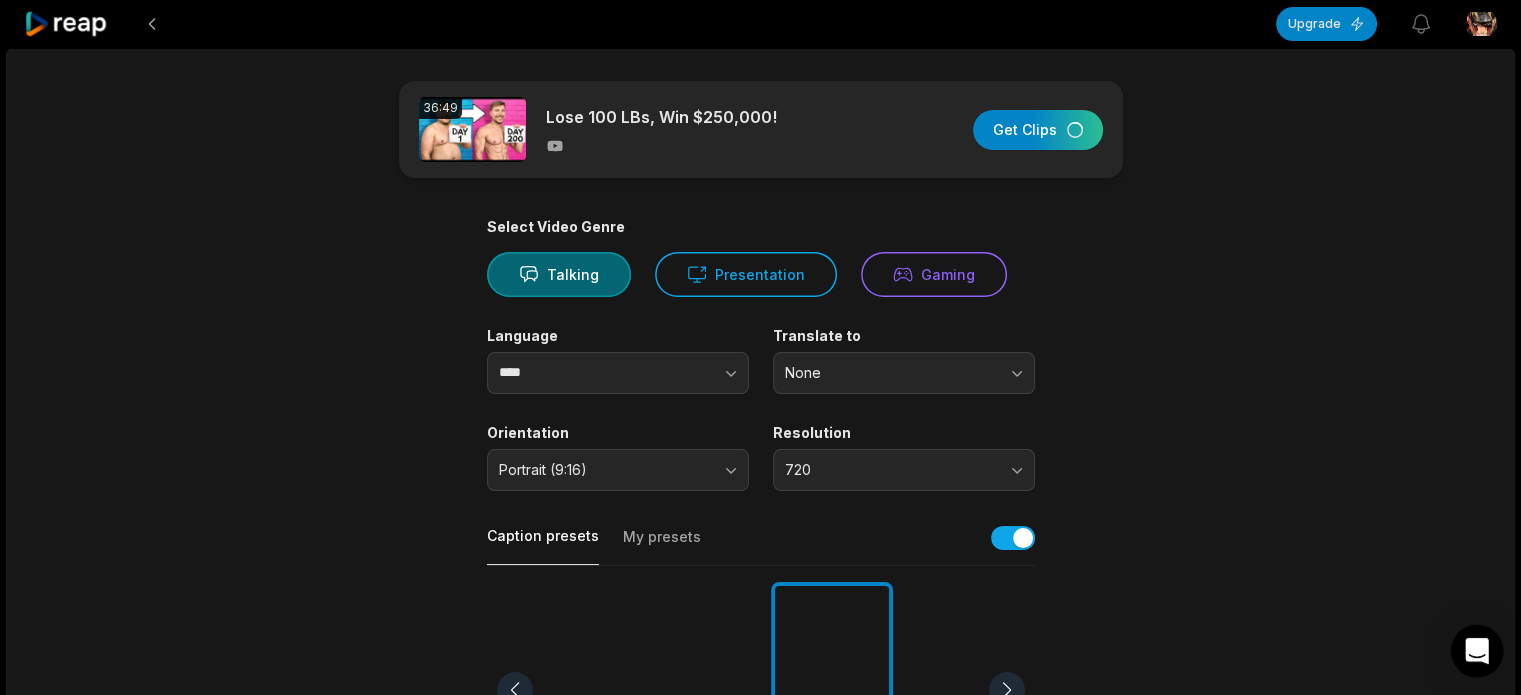 click 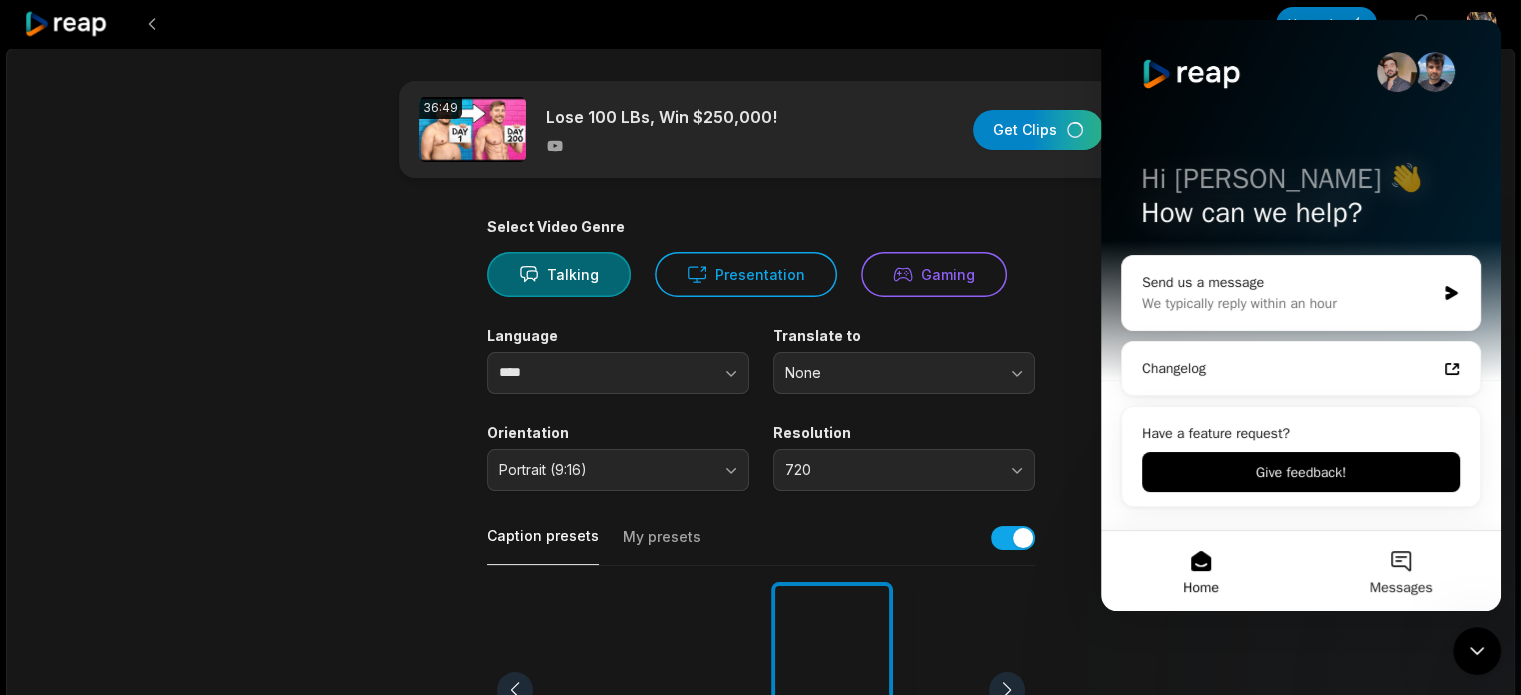 scroll, scrollTop: 0, scrollLeft: 0, axis: both 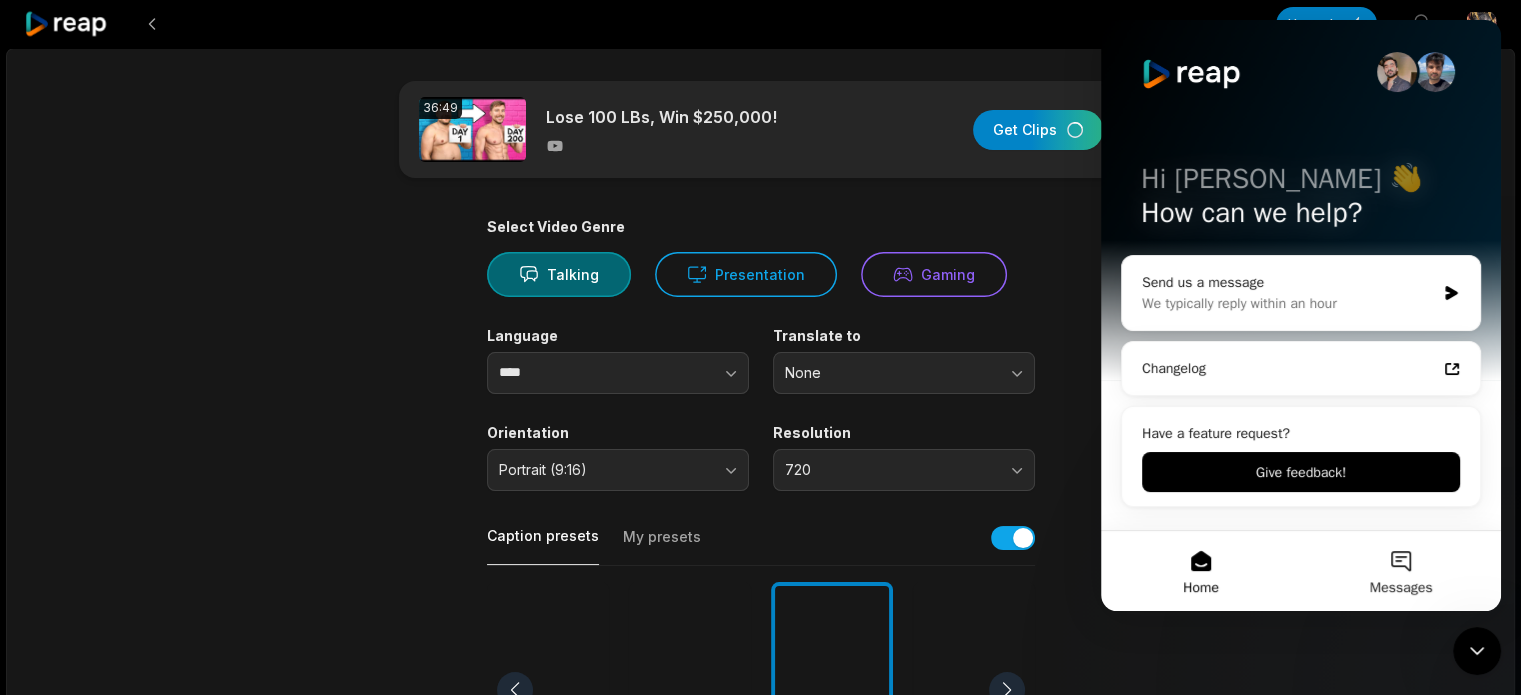 click at bounding box center [650, 24] 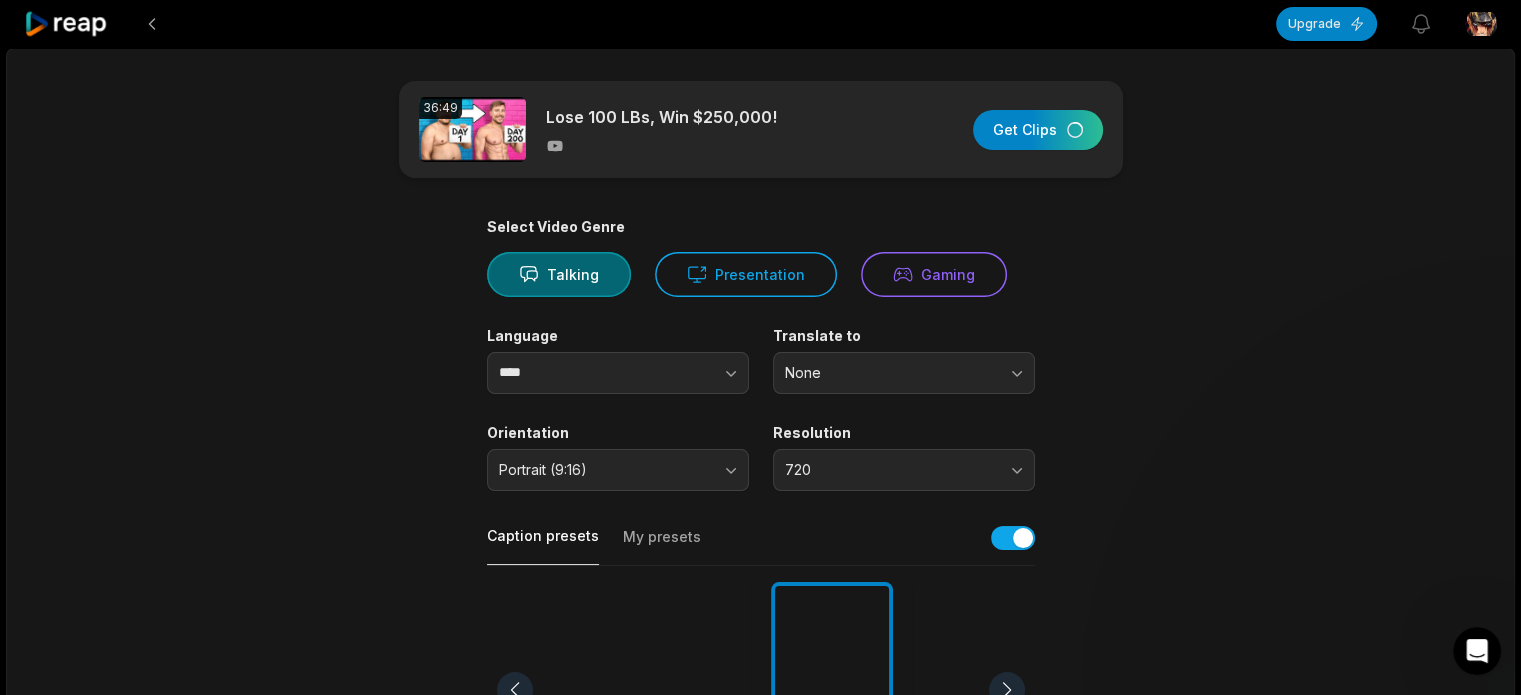 scroll, scrollTop: 0, scrollLeft: 0, axis: both 